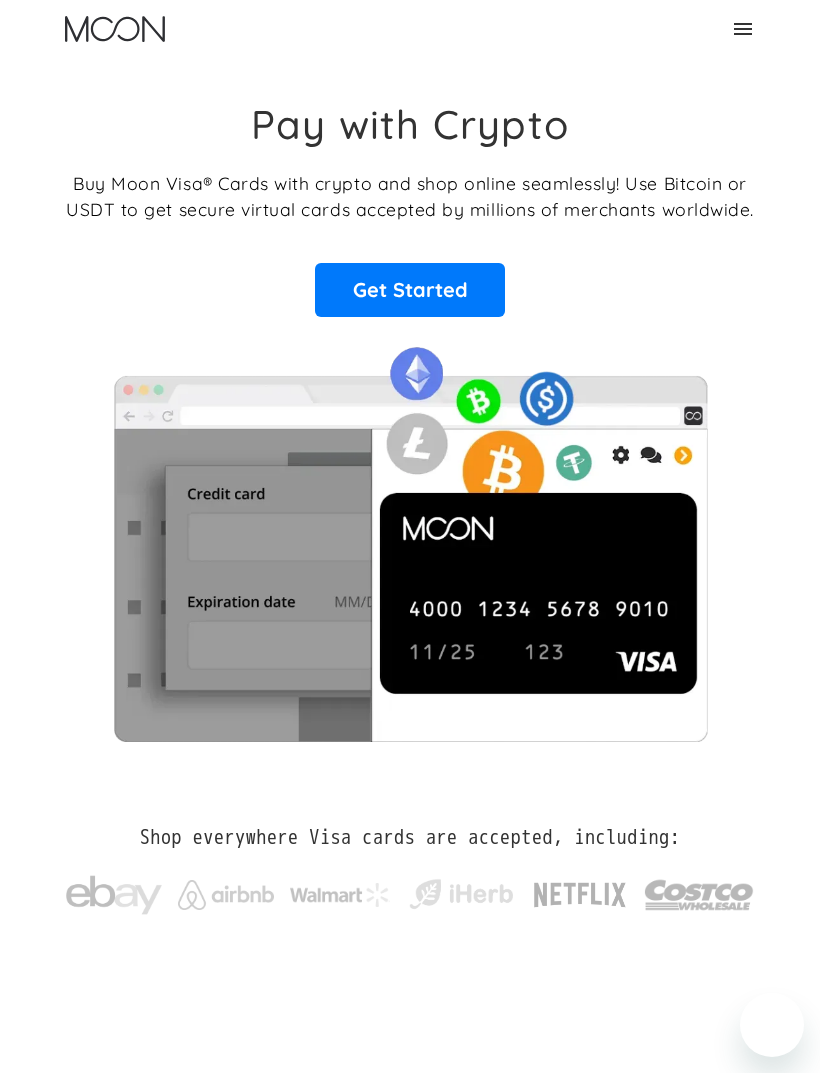 scroll, scrollTop: 0, scrollLeft: 0, axis: both 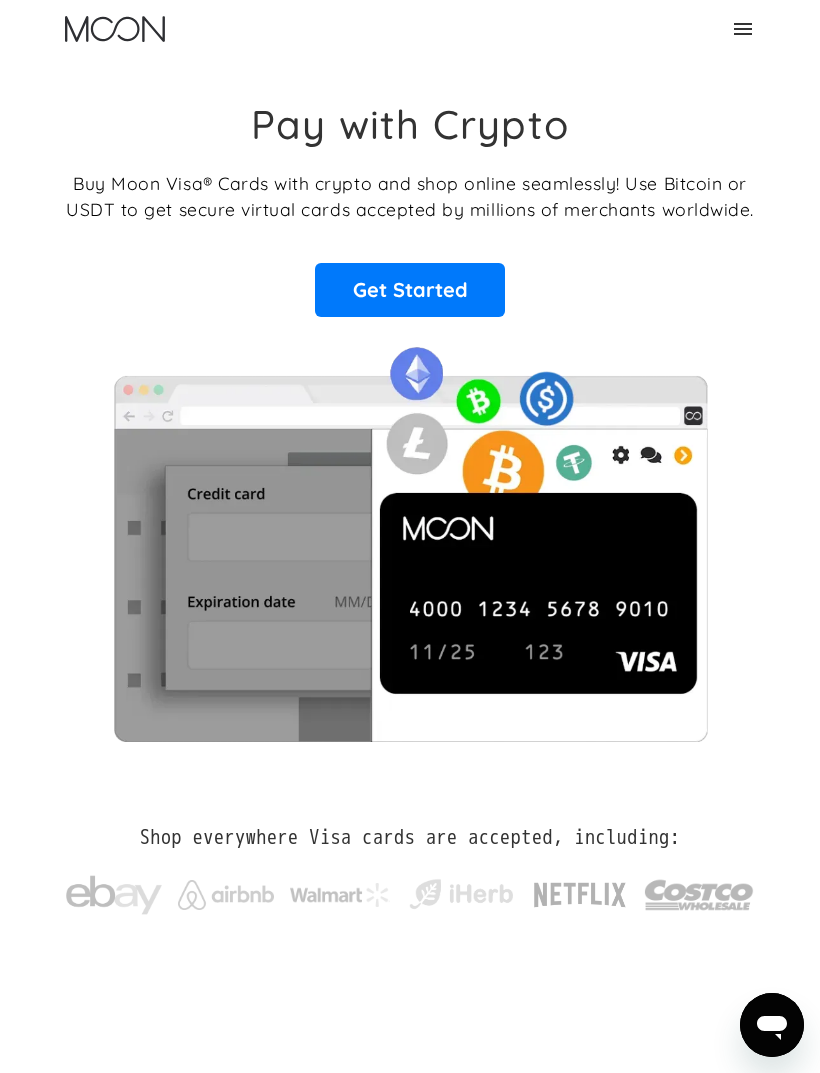 click at bounding box center (743, 29) 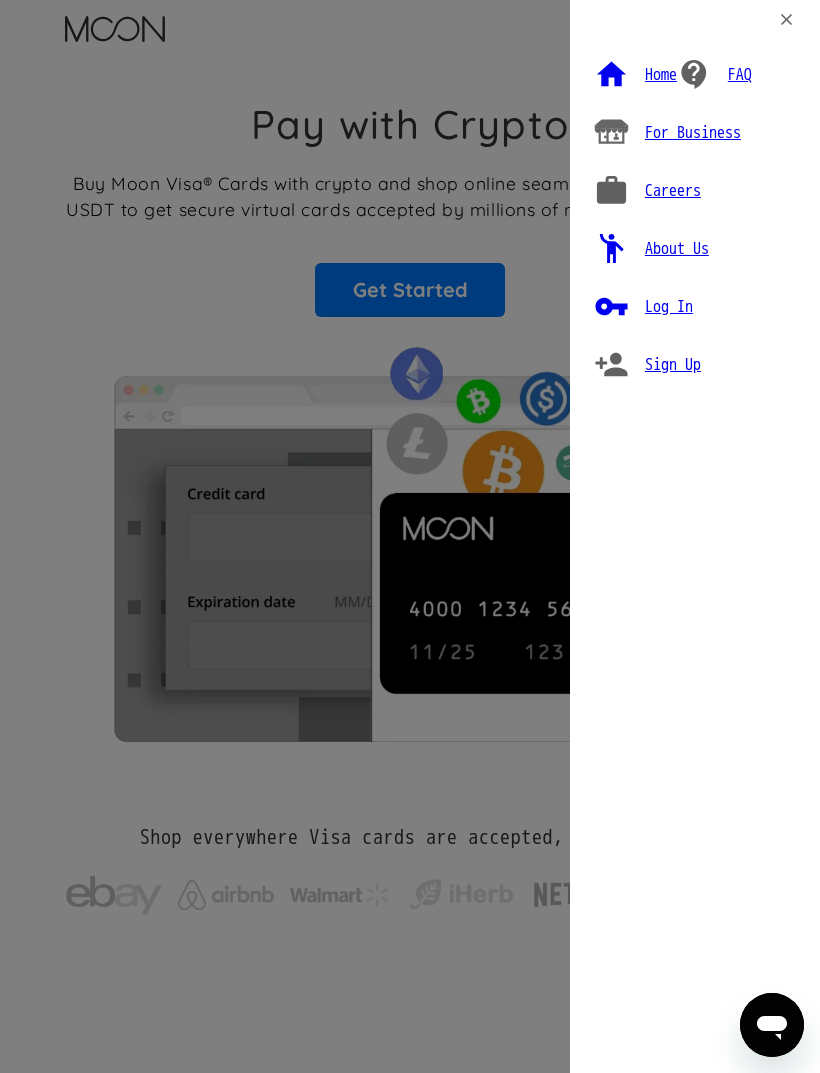 click on "Log In" at bounding box center (669, 307) 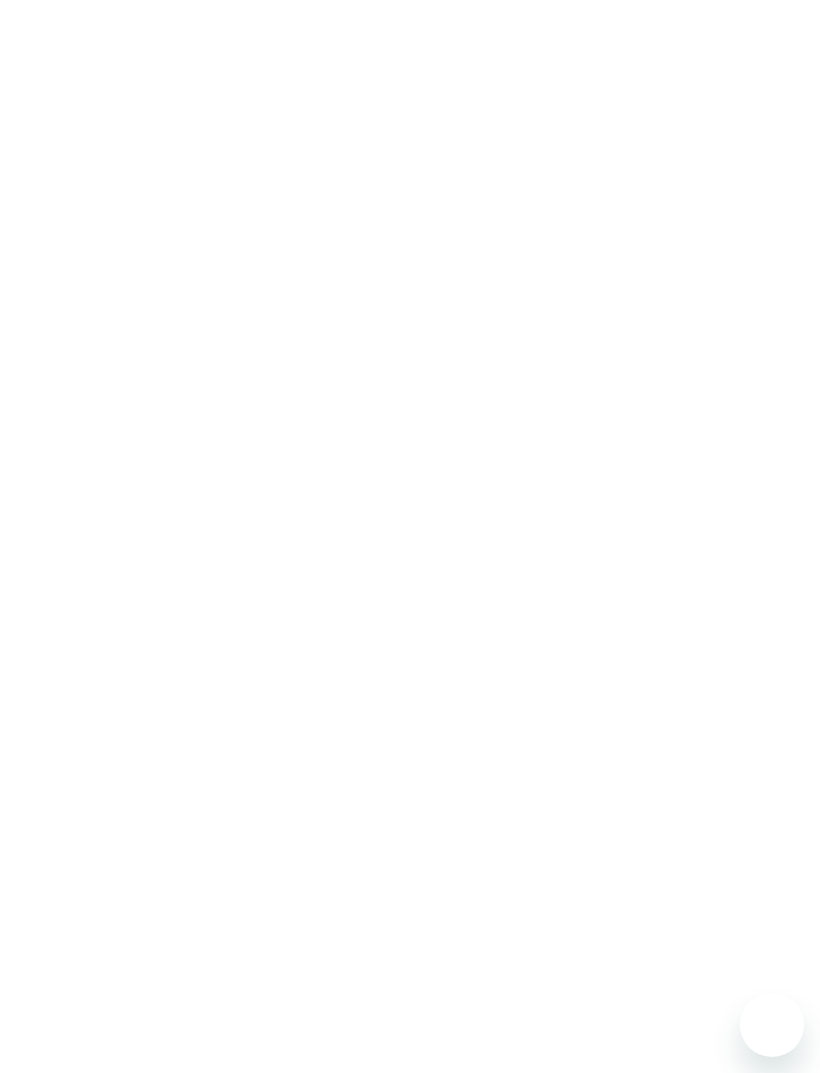 scroll, scrollTop: 0, scrollLeft: 0, axis: both 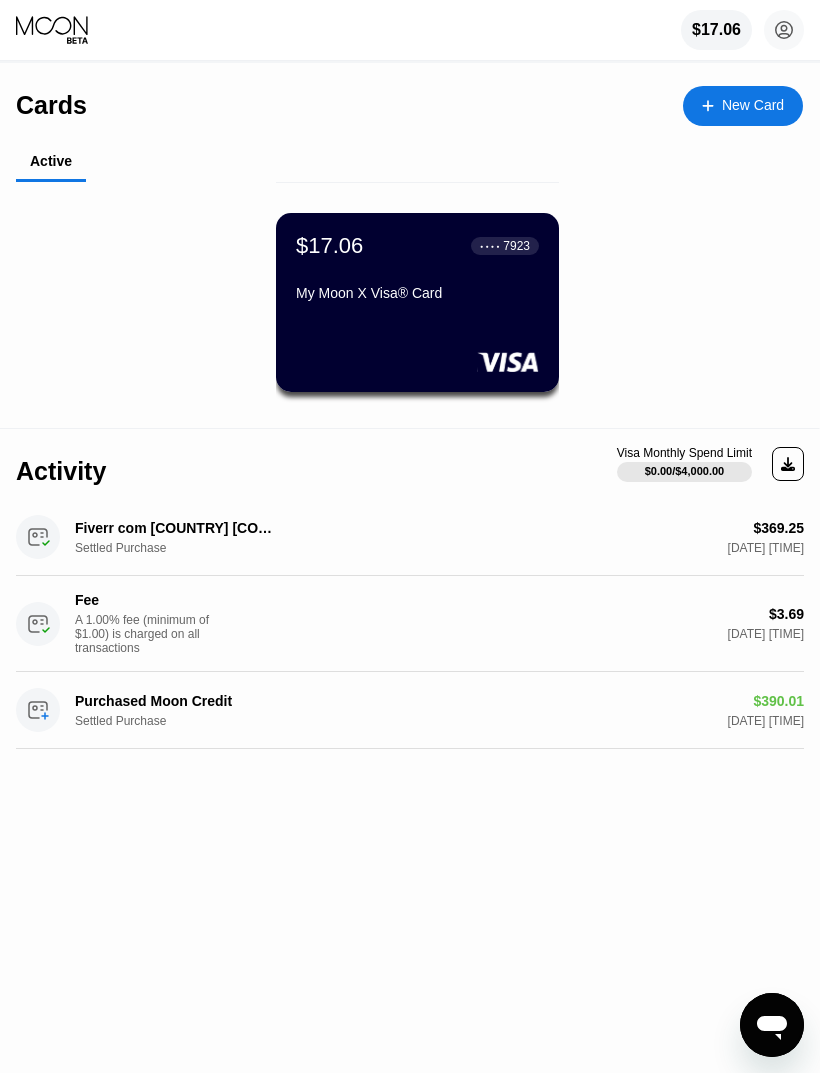click on "My Moon X Visa® Card" at bounding box center (417, 293) 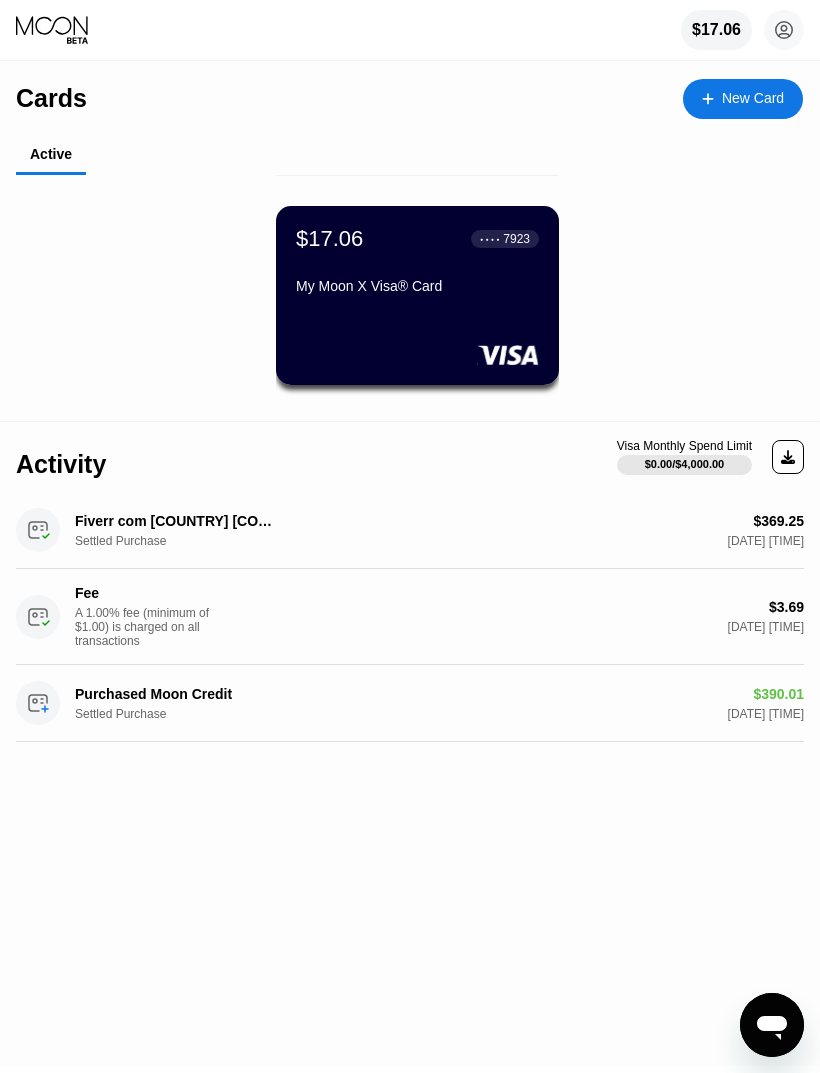 scroll, scrollTop: 0, scrollLeft: 0, axis: both 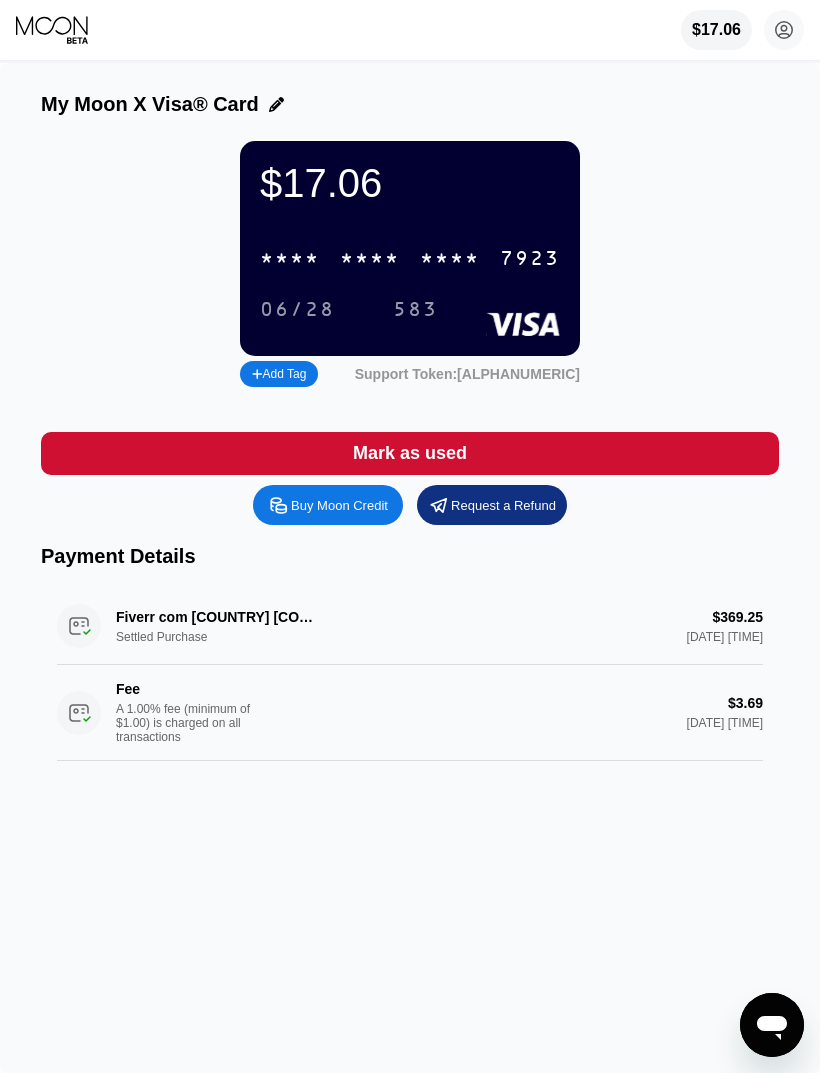click on "My Moon X Visa® Card" at bounding box center [150, 104] 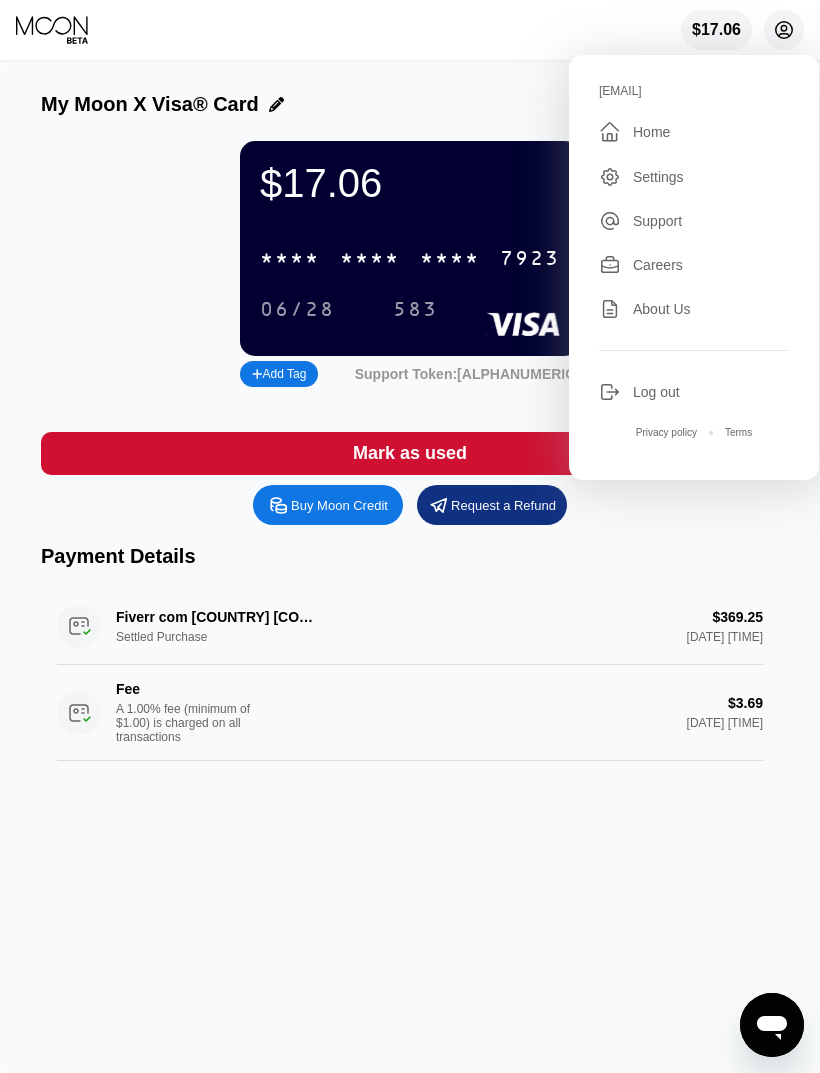 click on "Home" at bounding box center [651, 132] 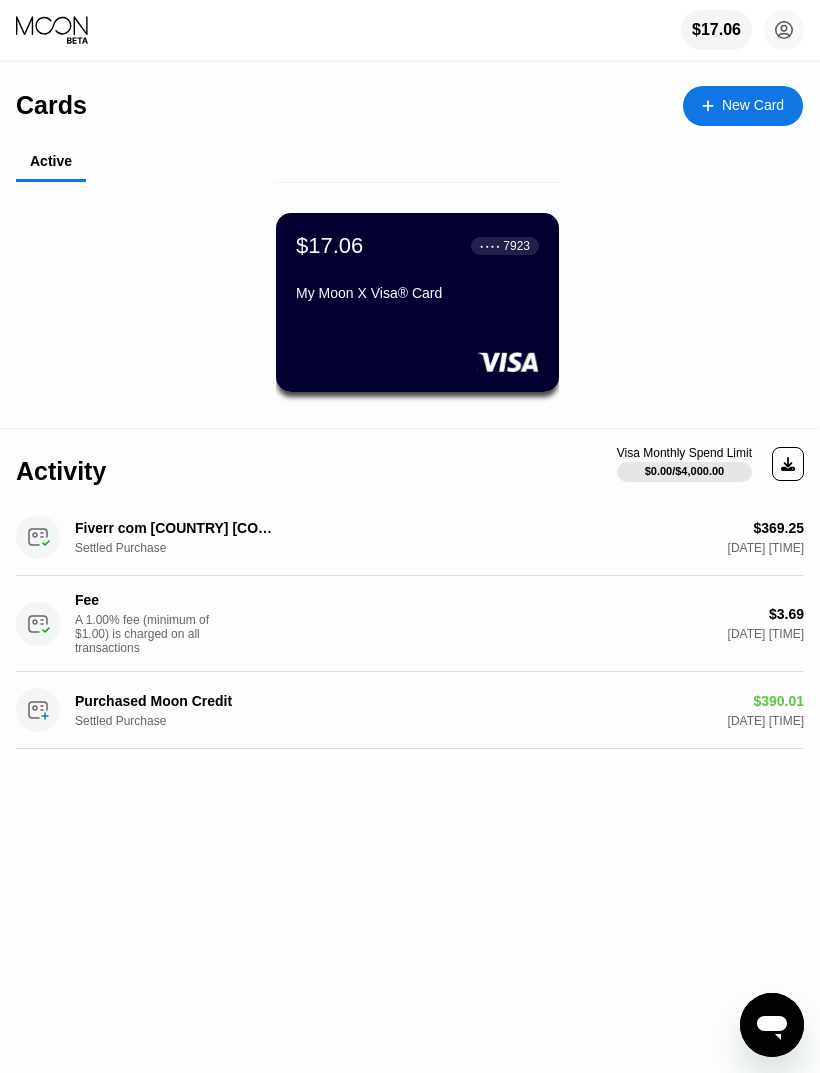 click 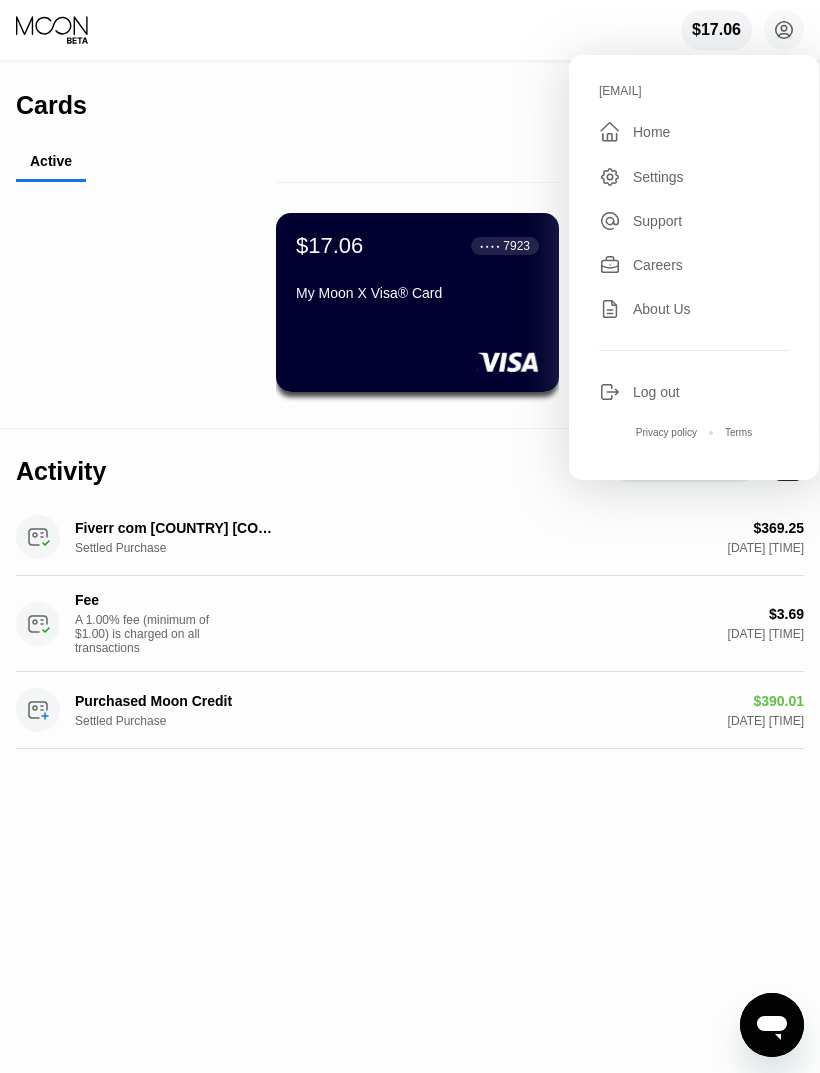 click on "$17.06 ● ● ● ● 7923 My Moon X Visa® Card" at bounding box center [417, 312] 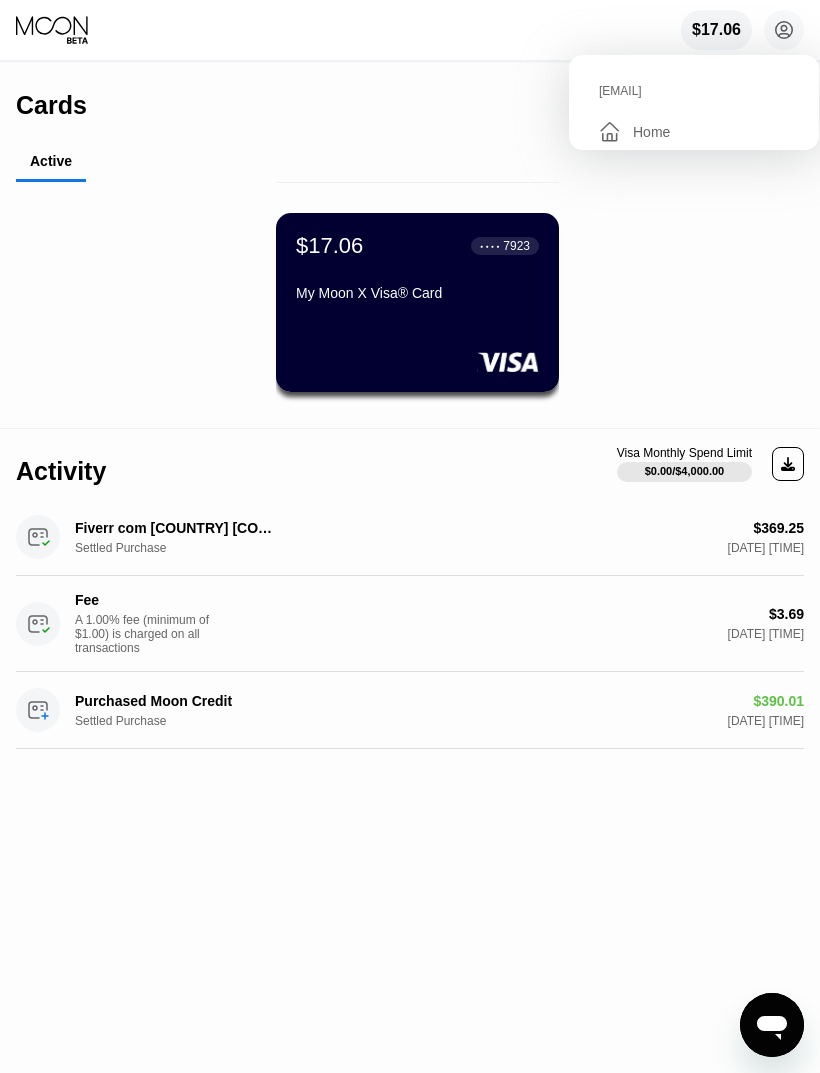 click on "$17.06 ● ● ● ● 7923 My Moon X Visa® Card" at bounding box center [417, 302] 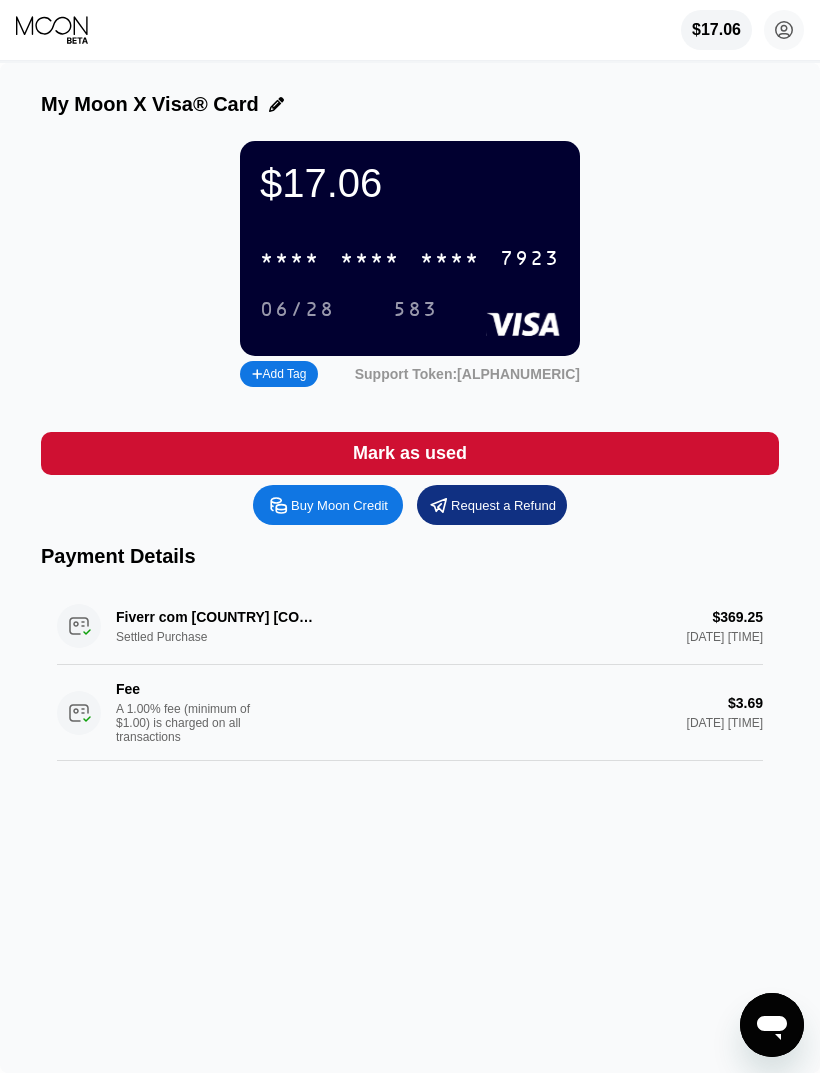 click on "Buy Moon Credit" at bounding box center [339, 505] 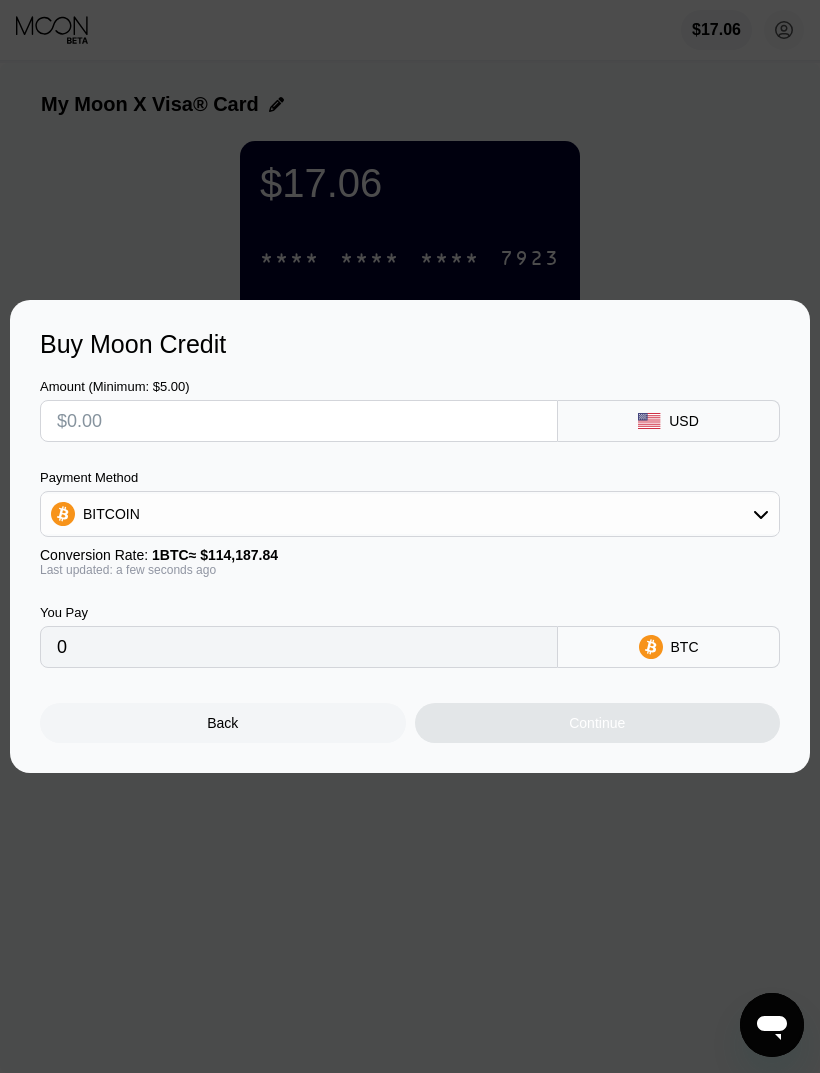 click on "BITCOIN" at bounding box center (410, 514) 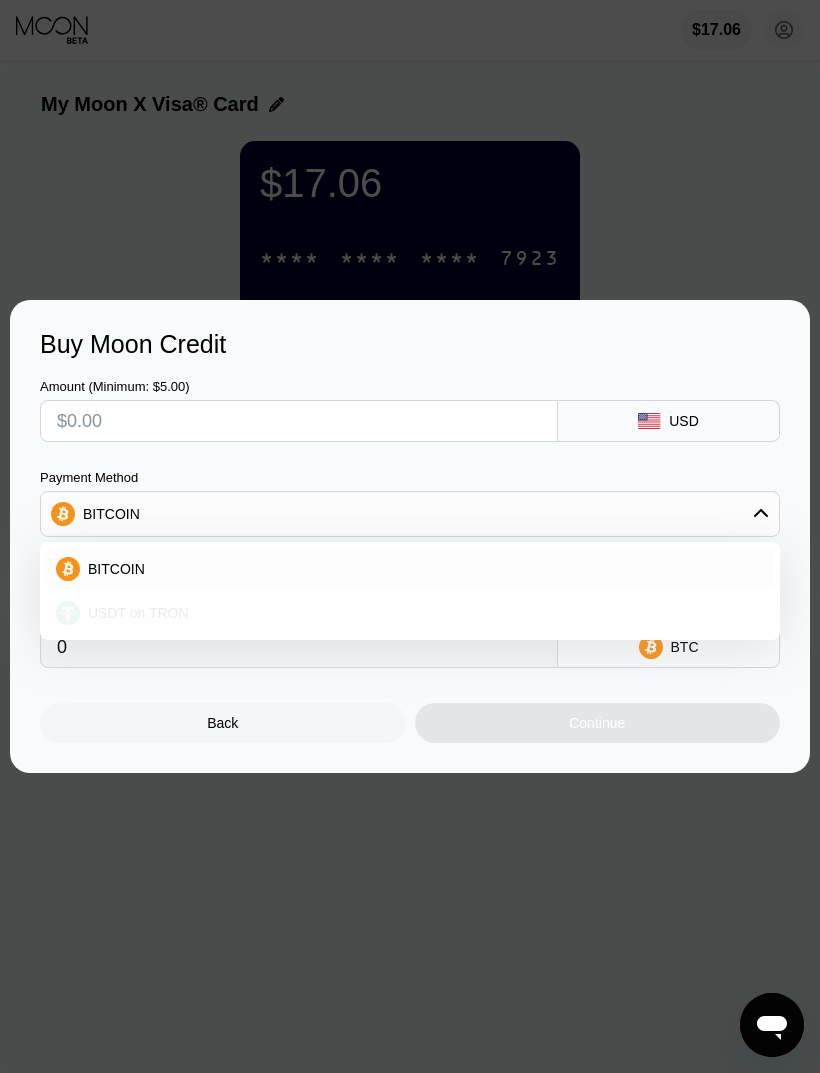 click on "USDT on TRON" at bounding box center (138, 613) 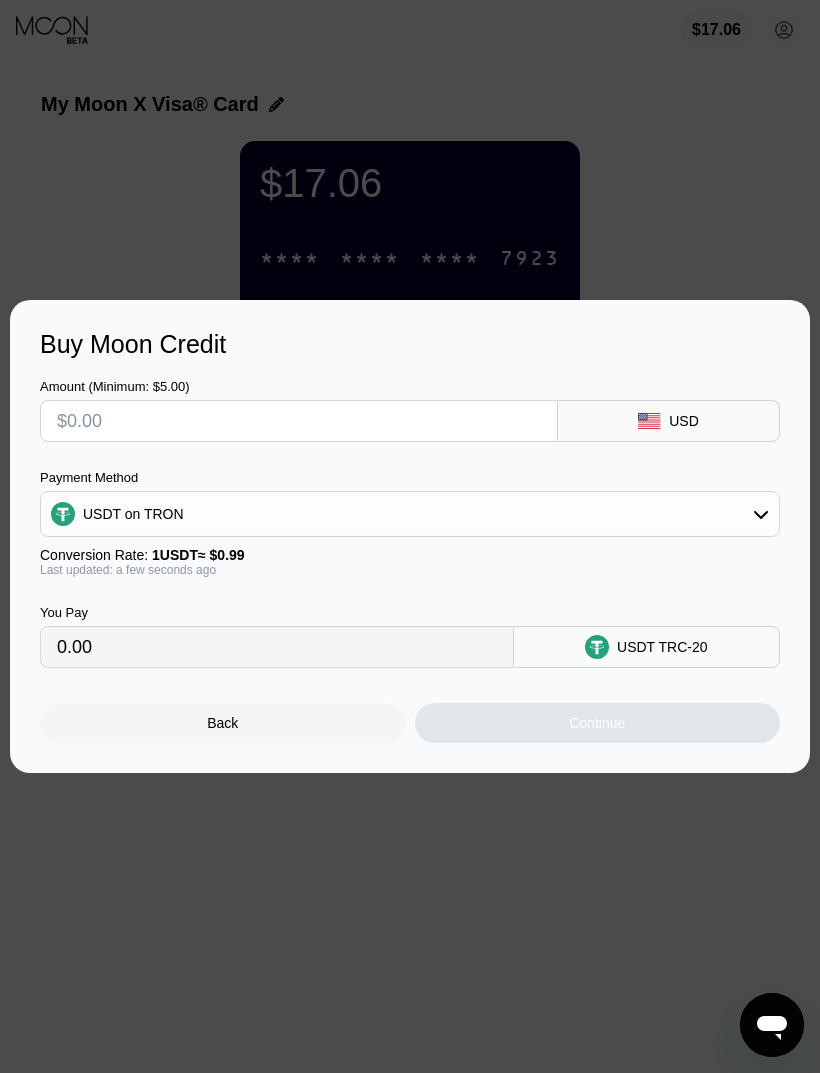click at bounding box center (299, 421) 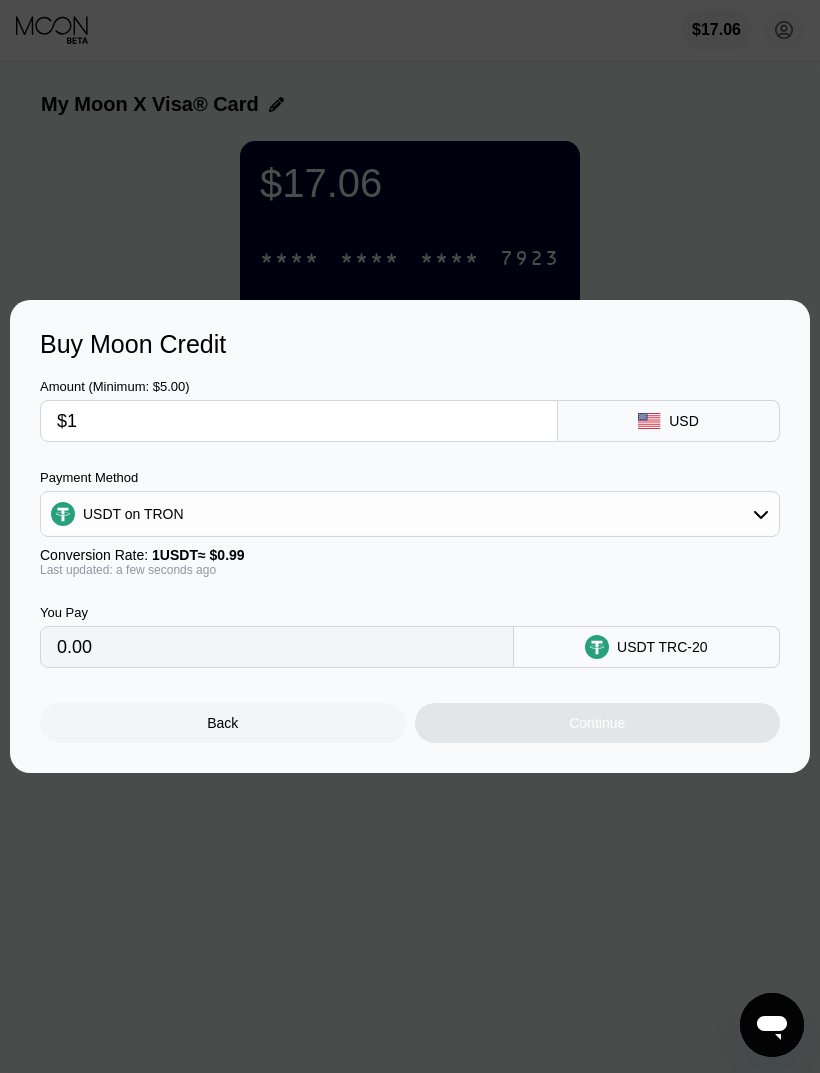 type on "1.01" 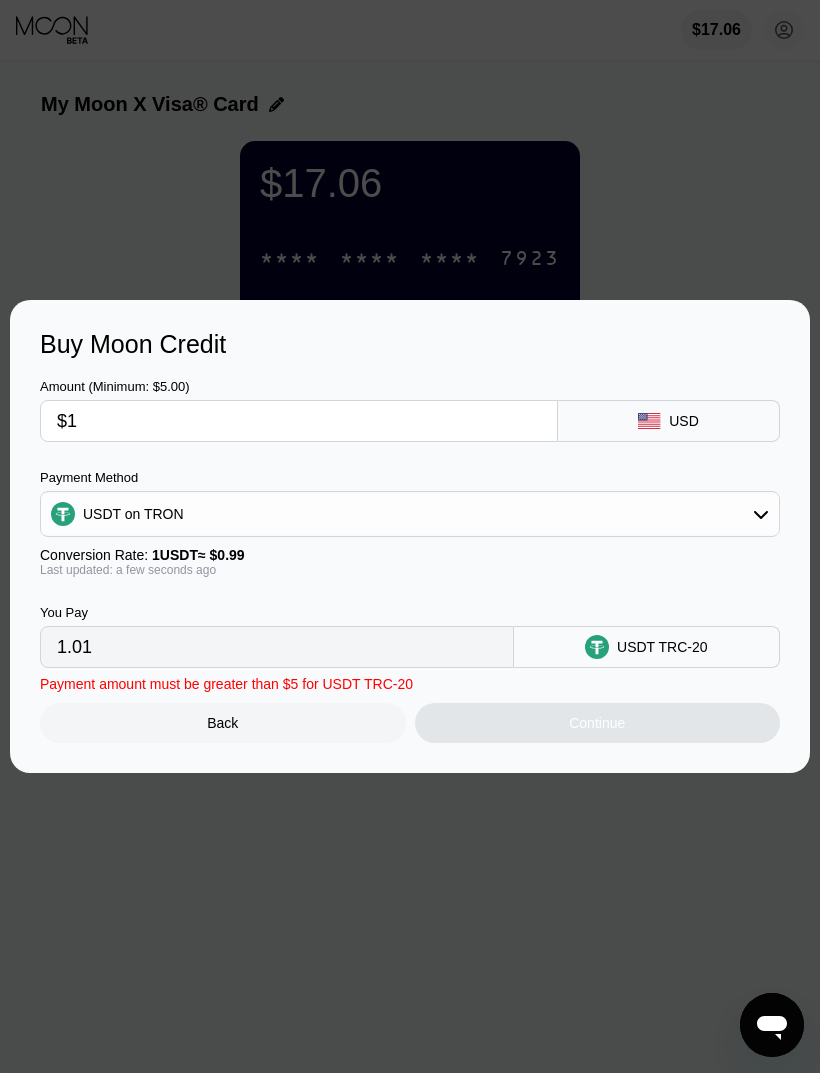 type on "$11" 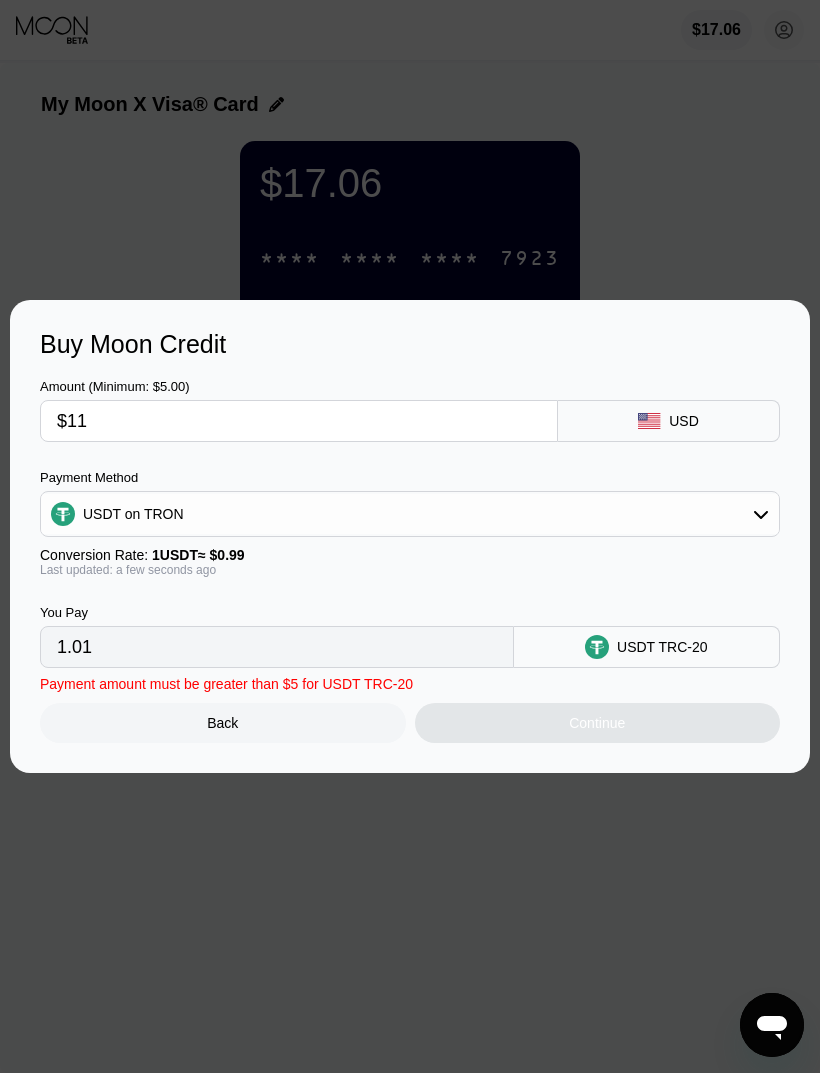 type on "11.11" 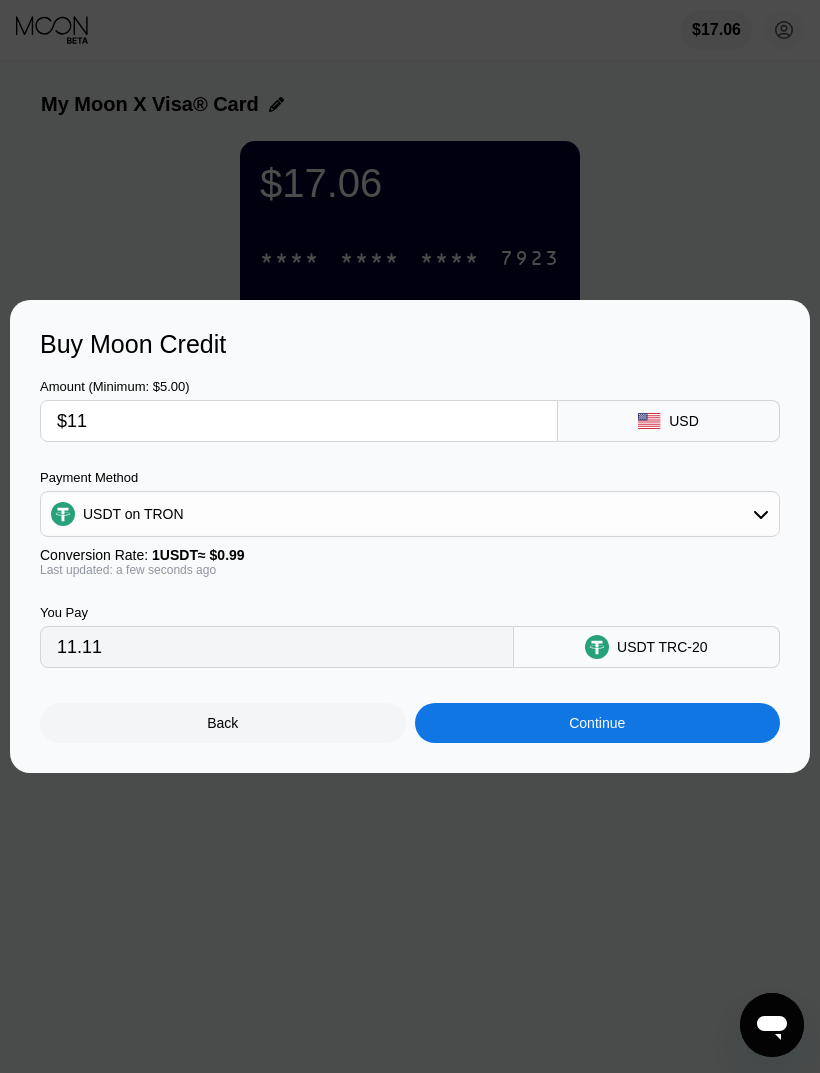 type on "$110" 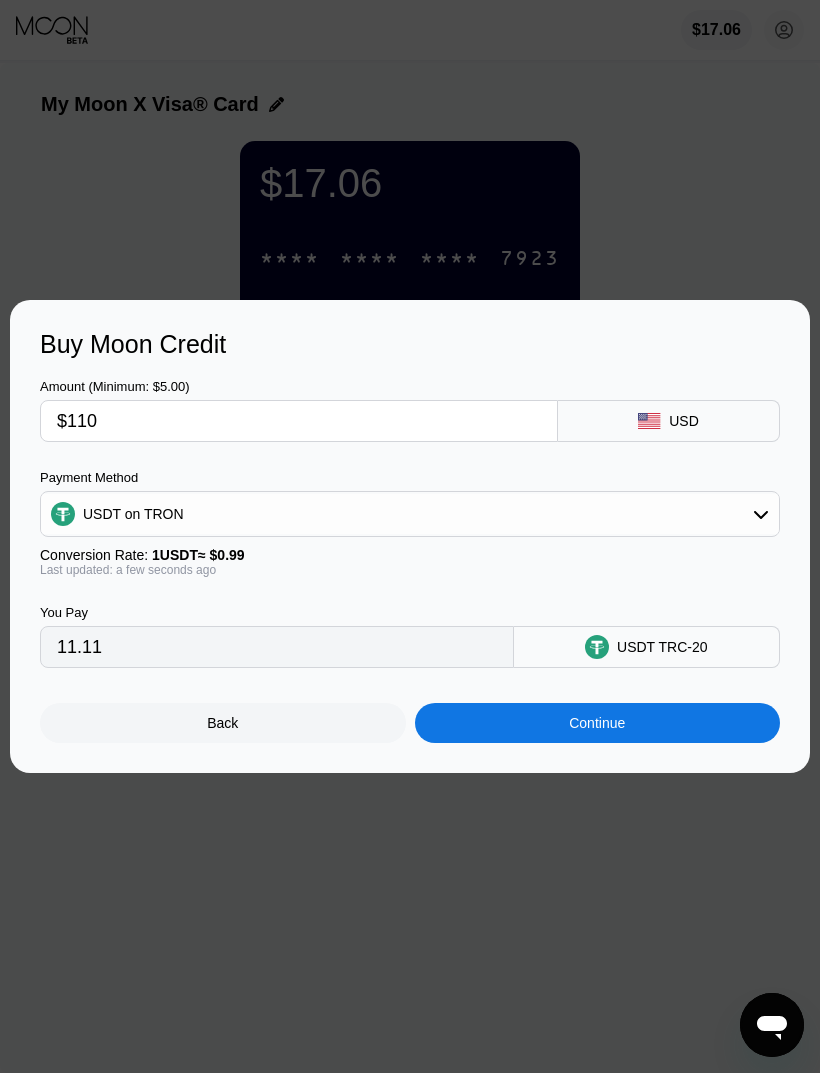 type on "111.11" 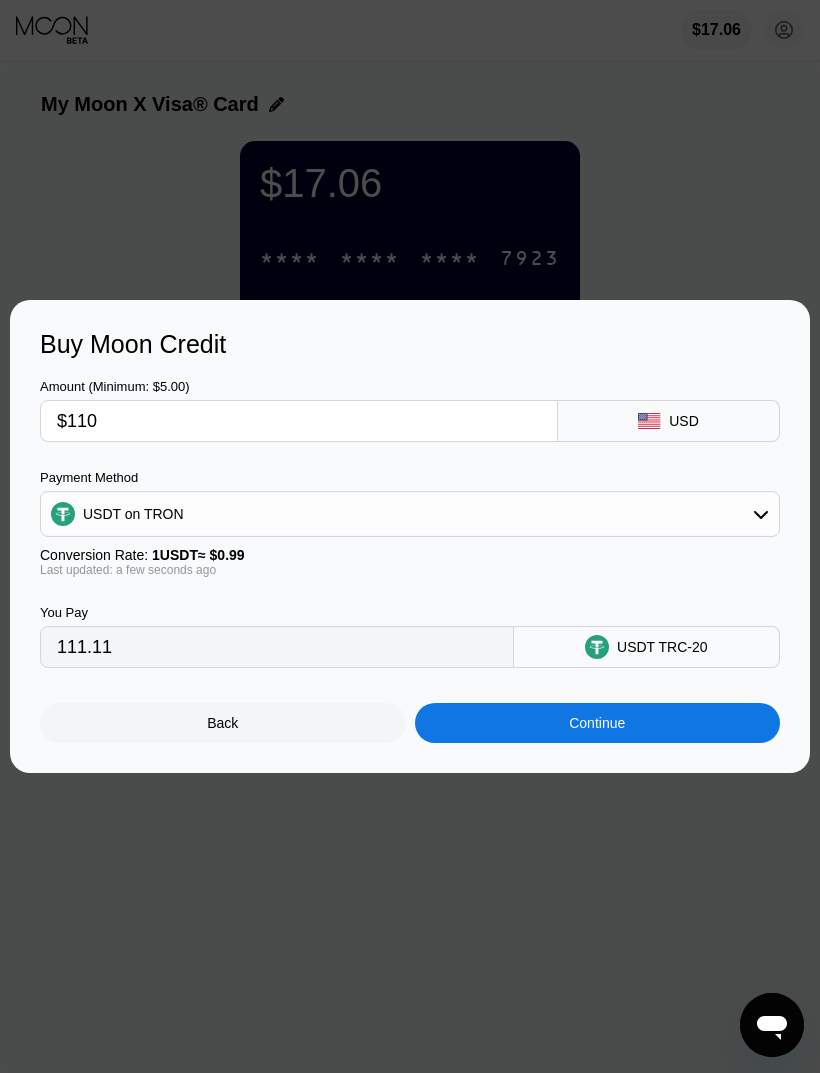 type on "$1100" 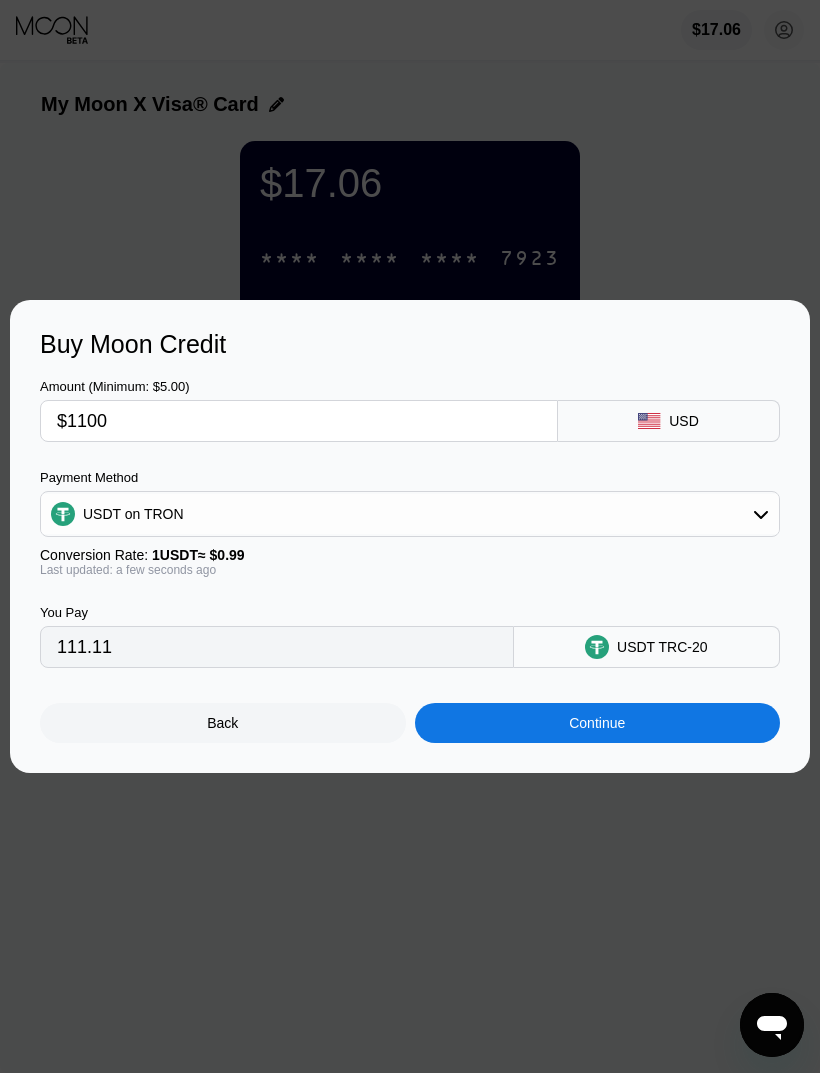 type on "1111.11" 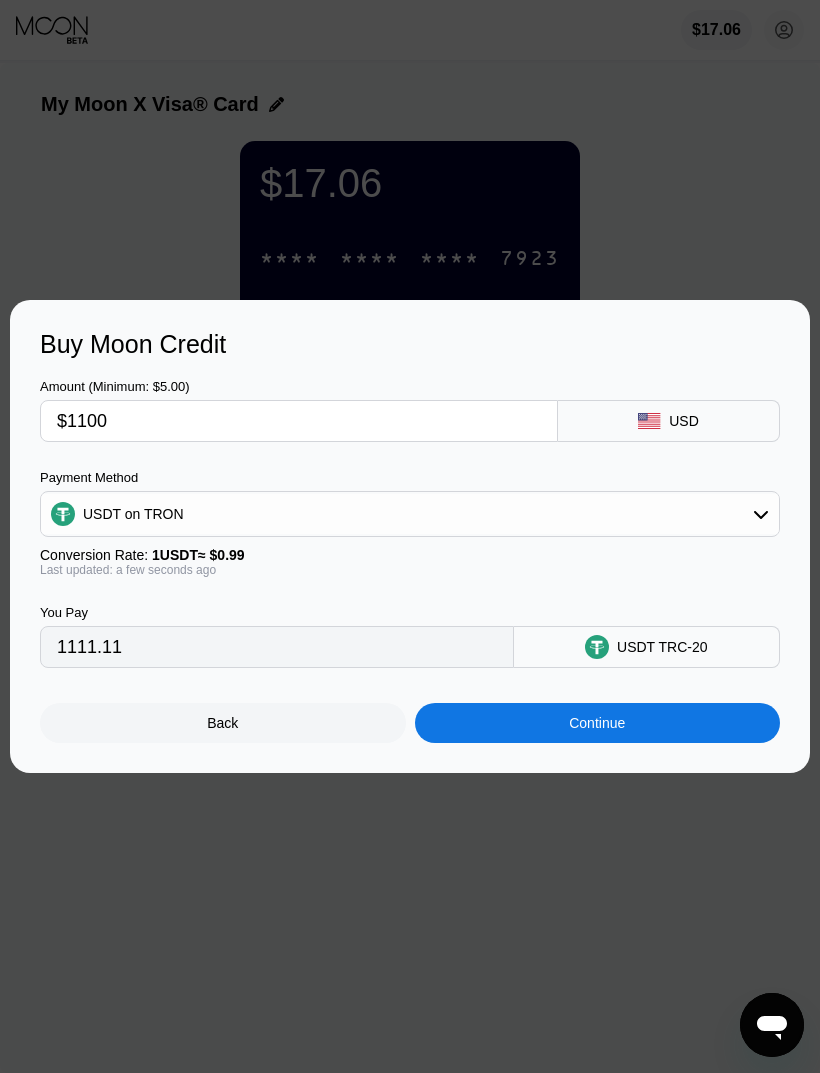 click at bounding box center (410, 536) 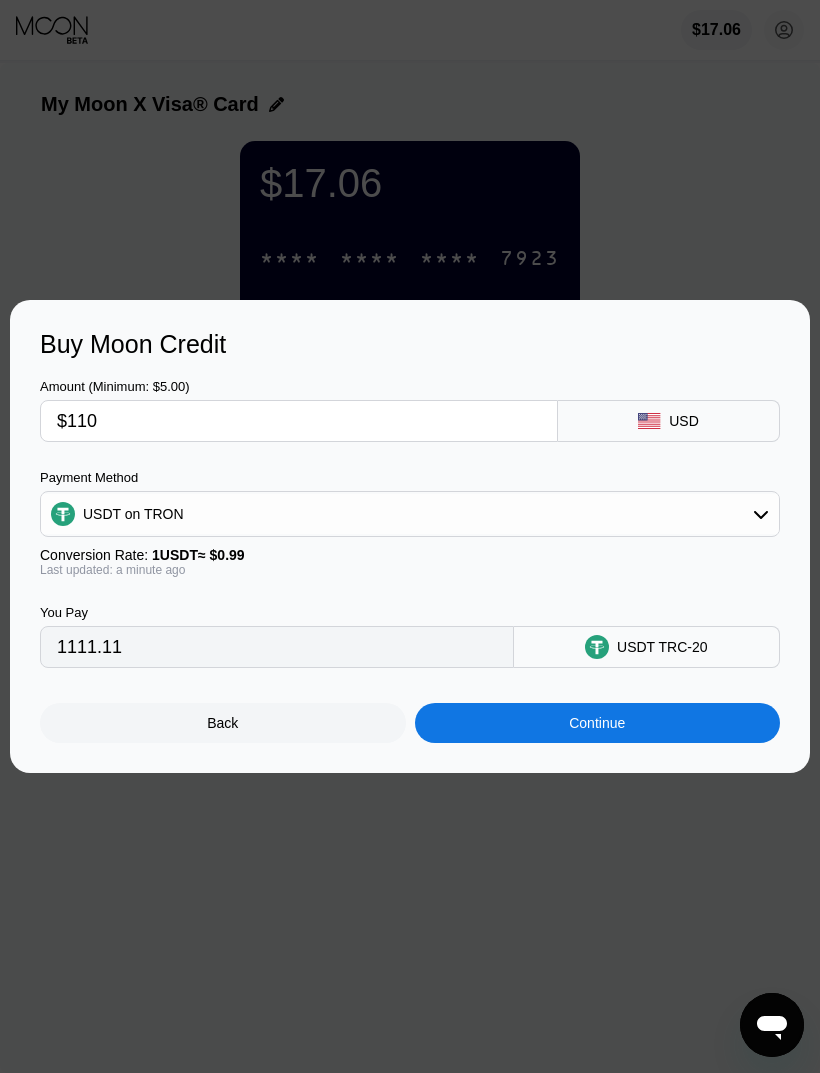 type on "111.11" 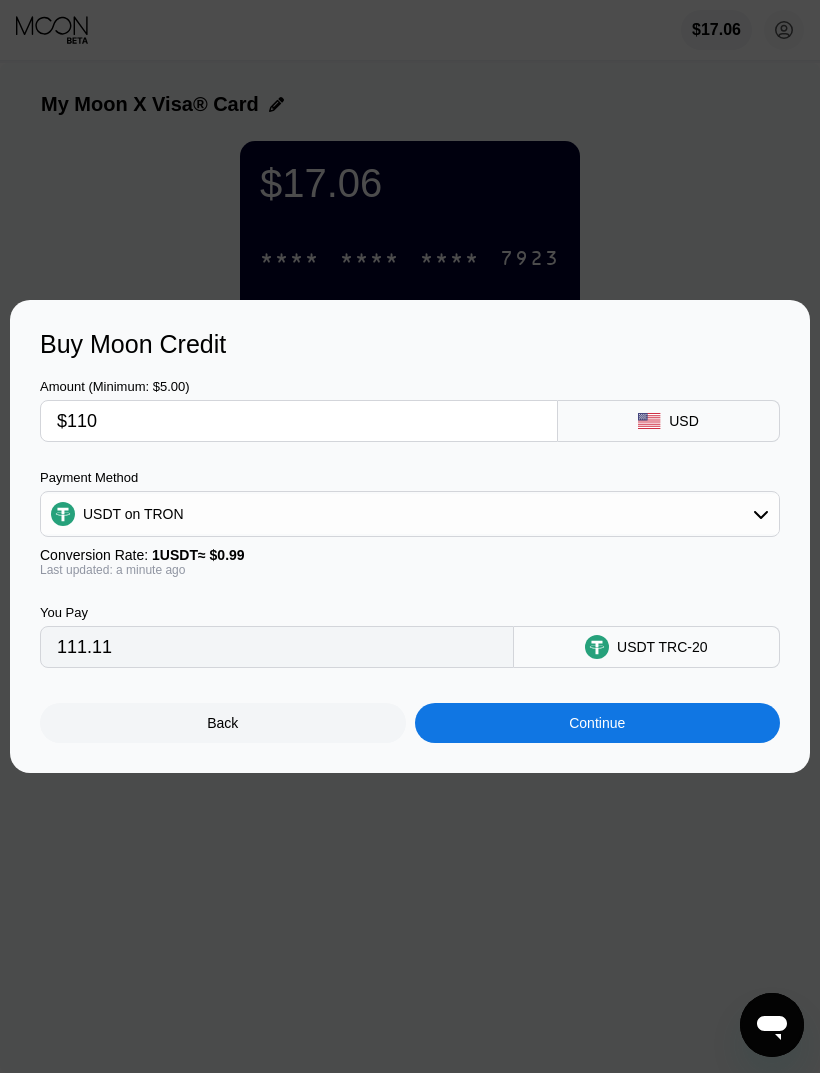 type on "$11" 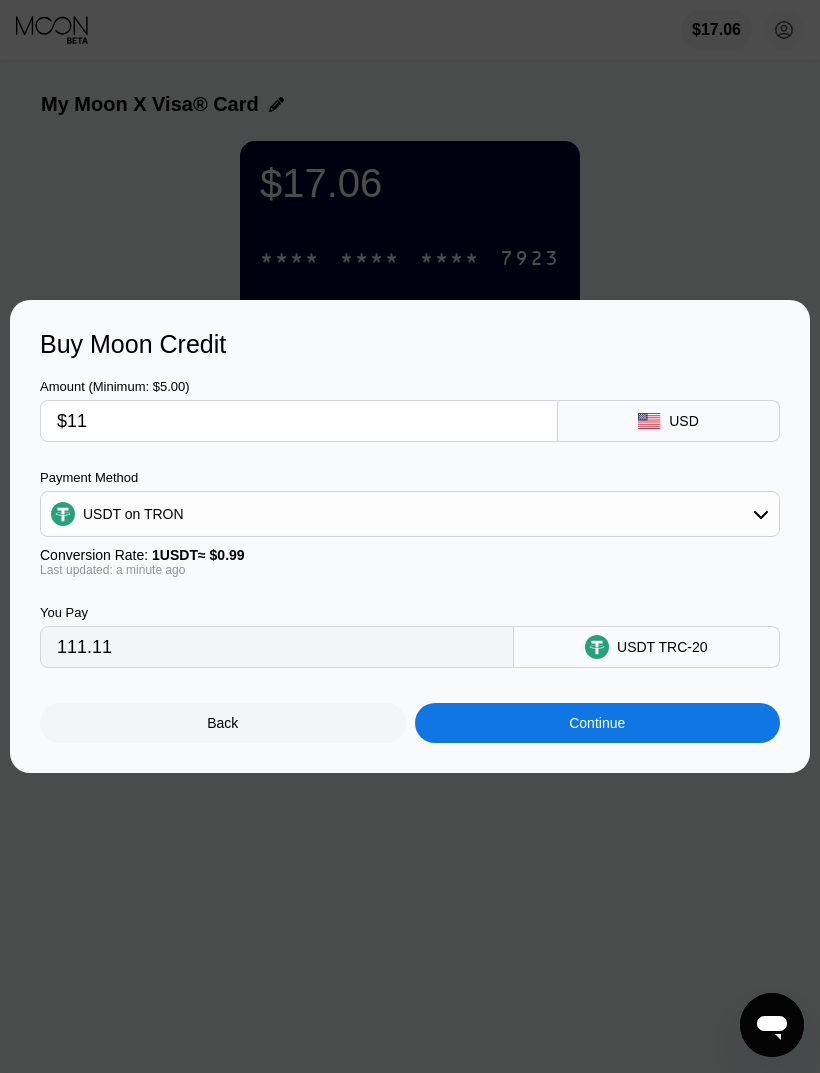 type on "11.11" 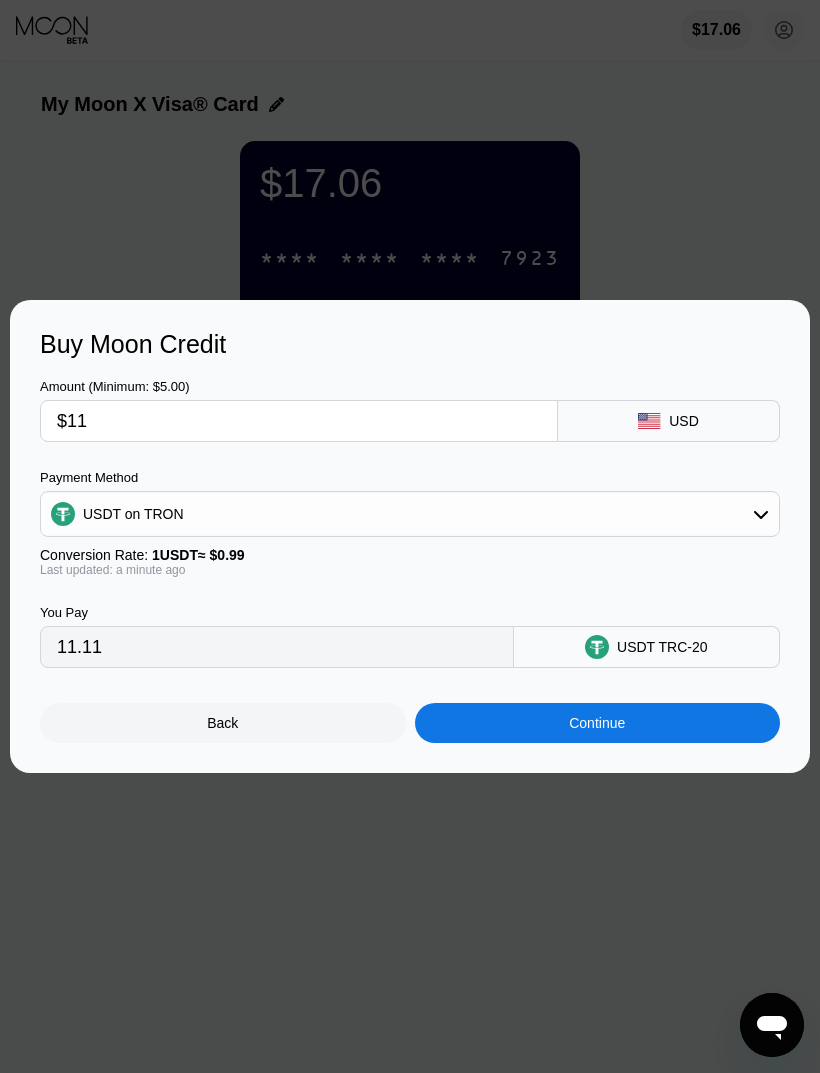 type on "$1" 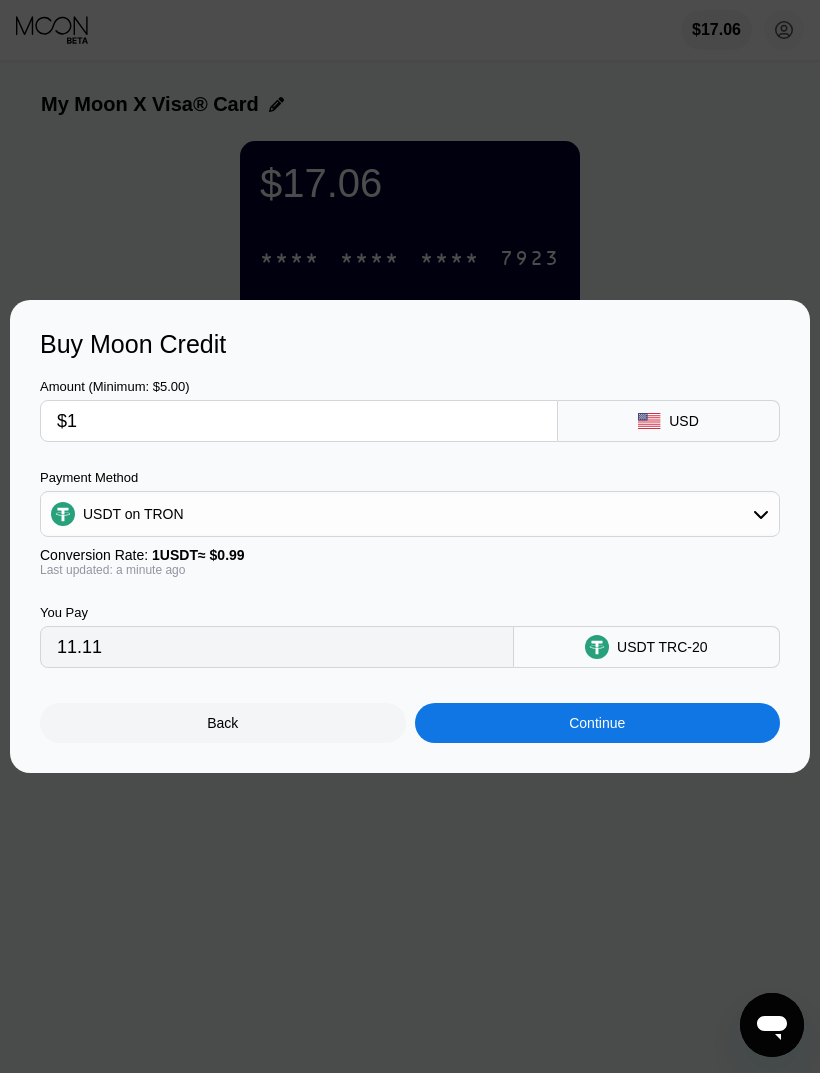 type on "1.01" 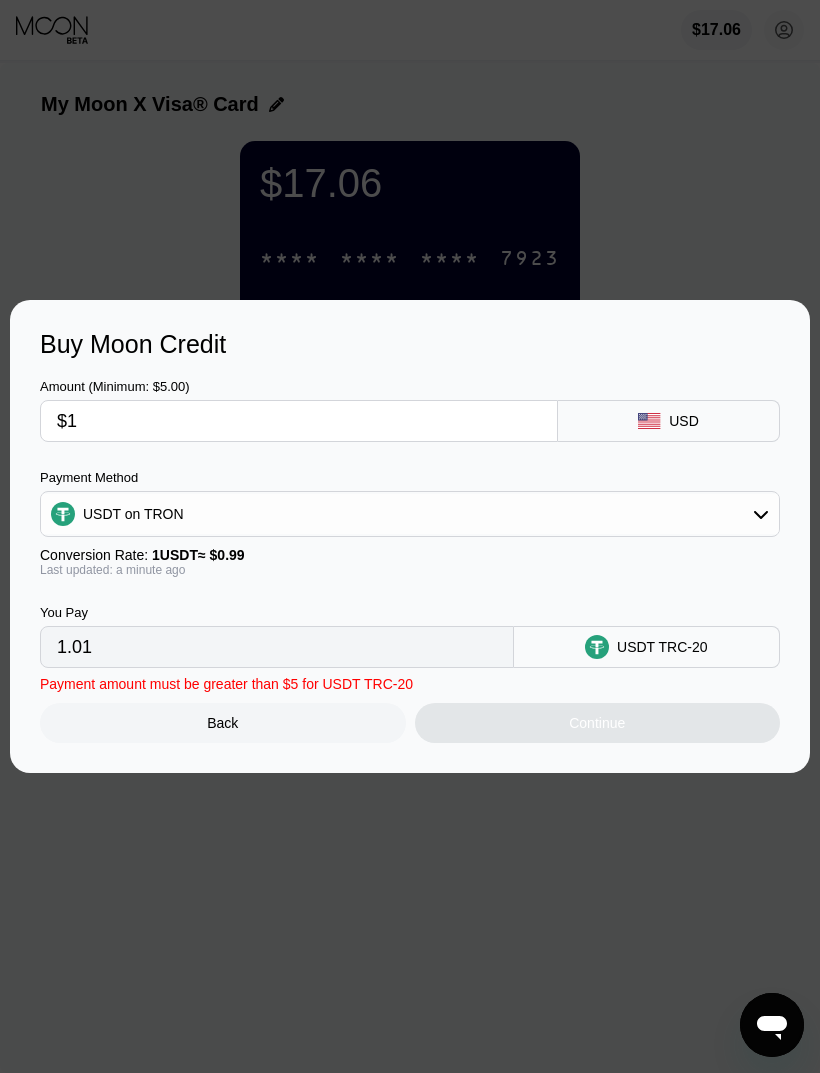 type on "$19" 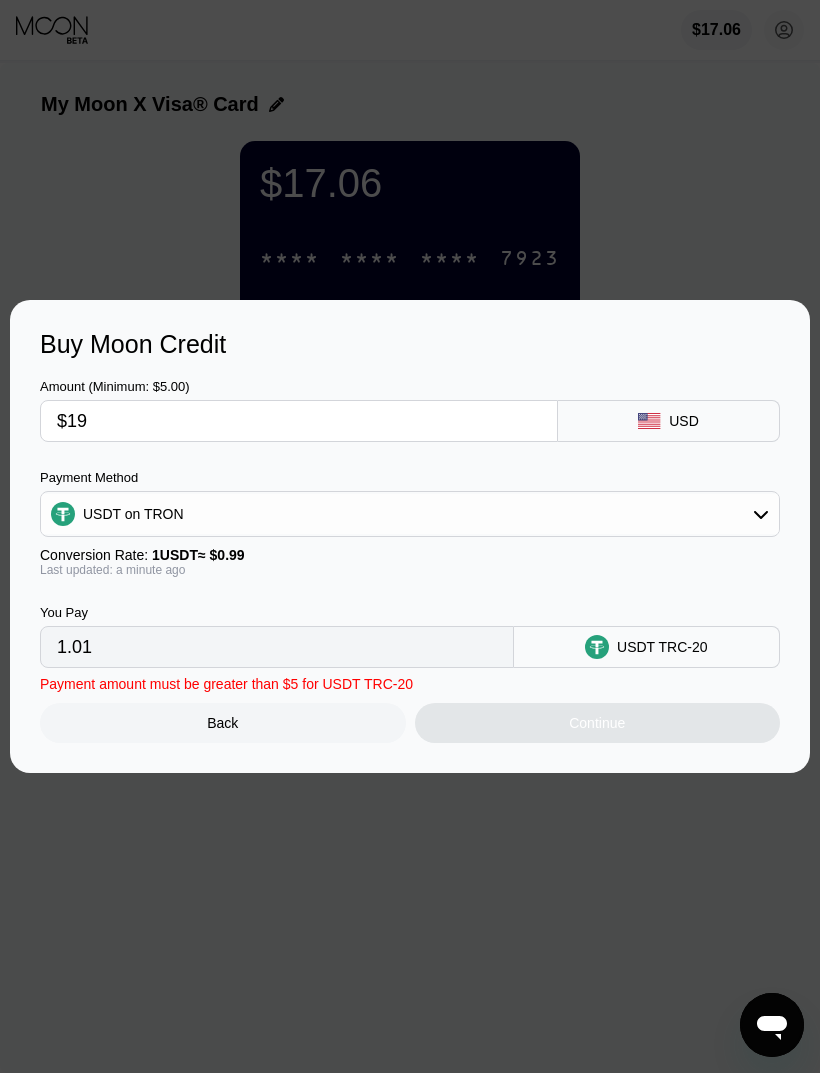type on "19.19" 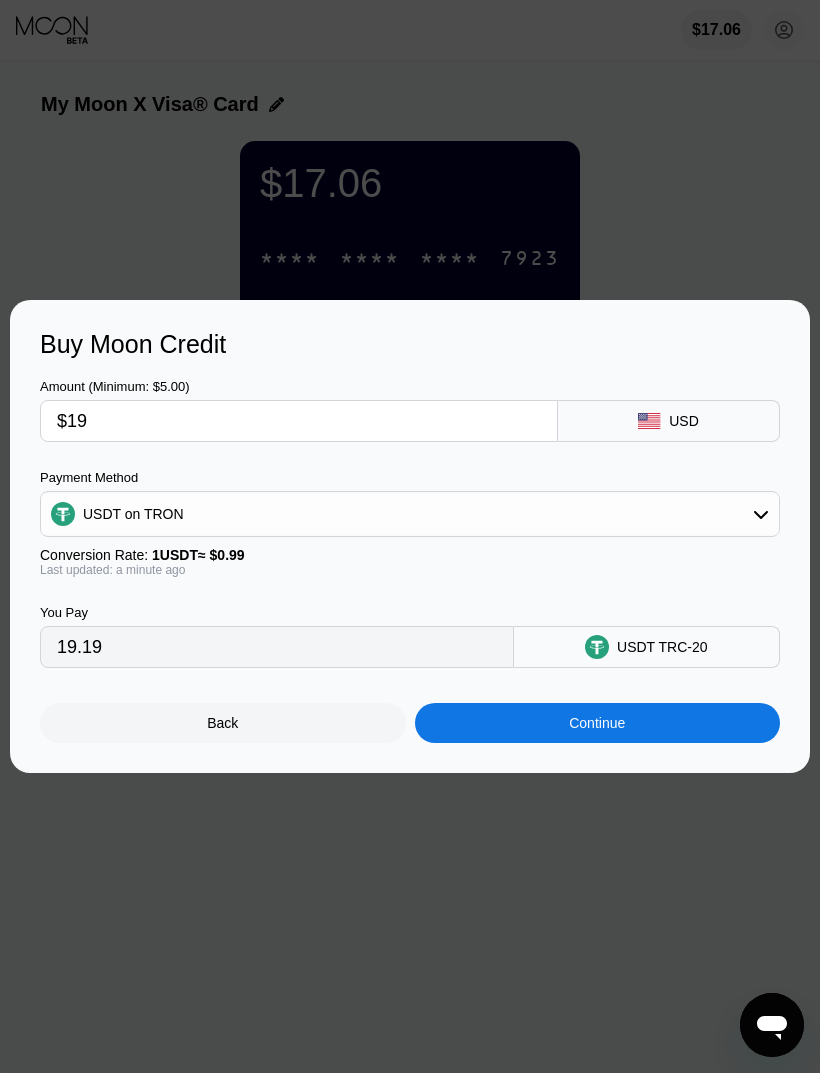 type on "$190" 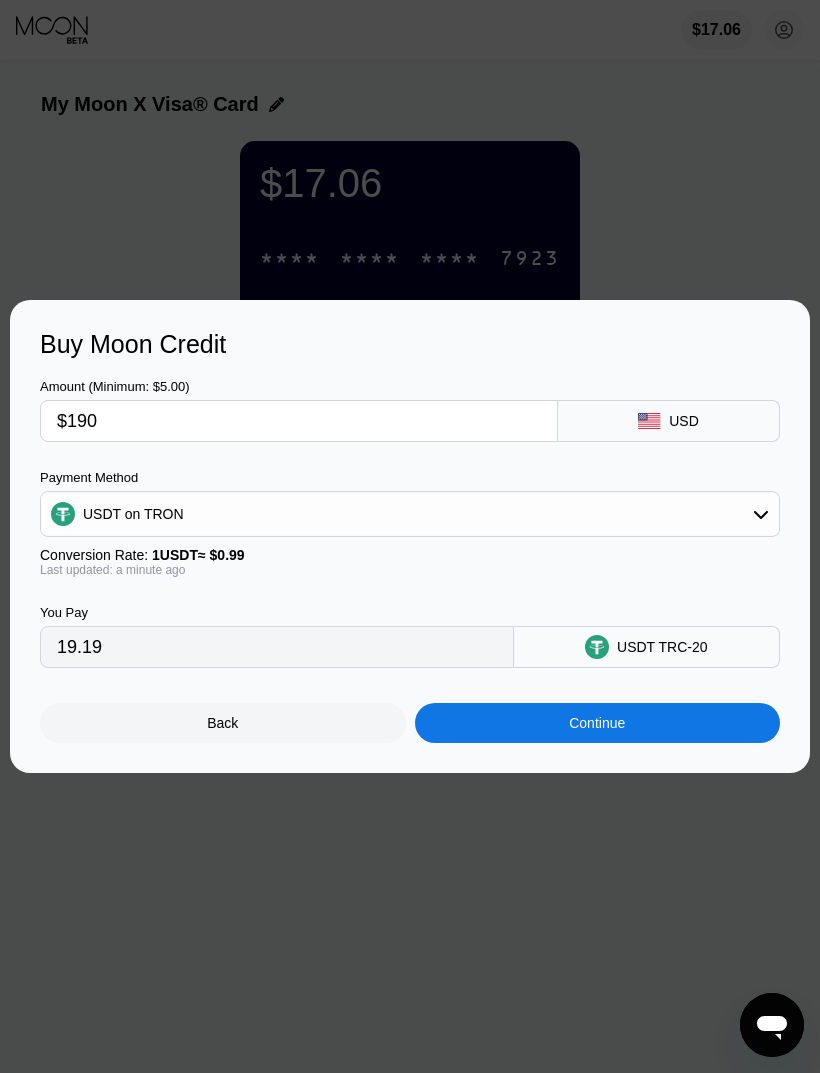 type on "191.92" 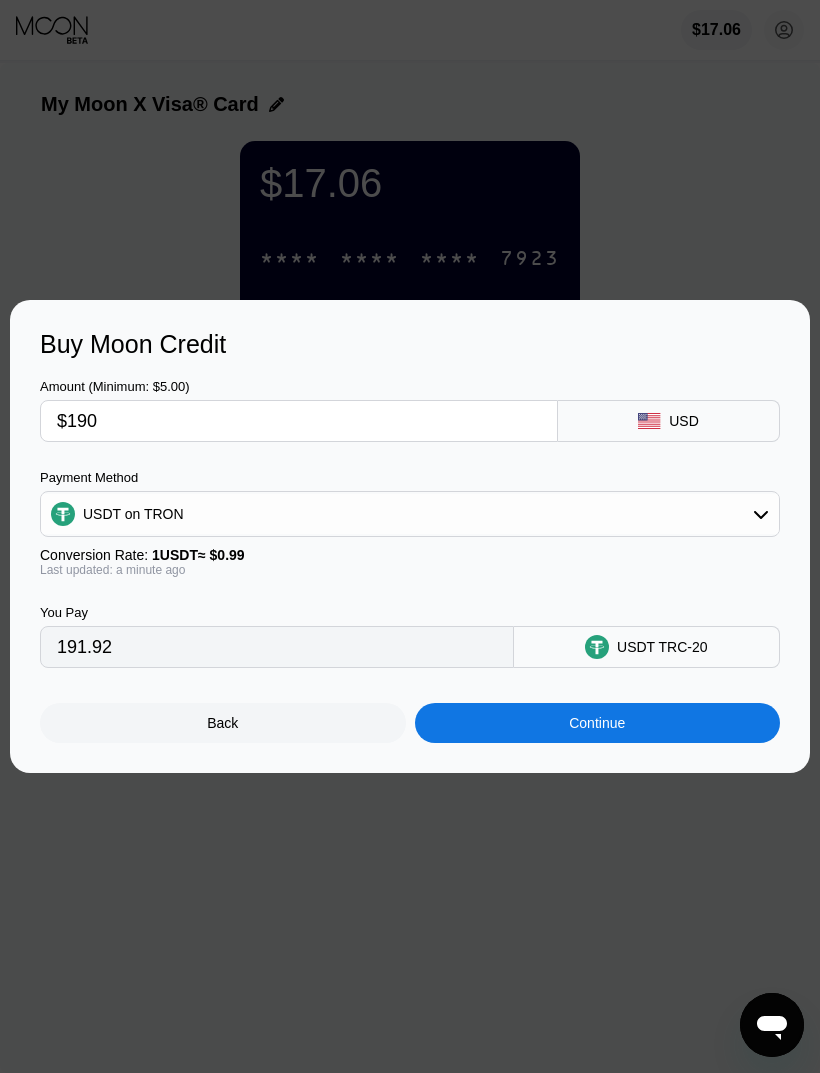 click on "Last updated:   a minute ago" at bounding box center [410, 570] 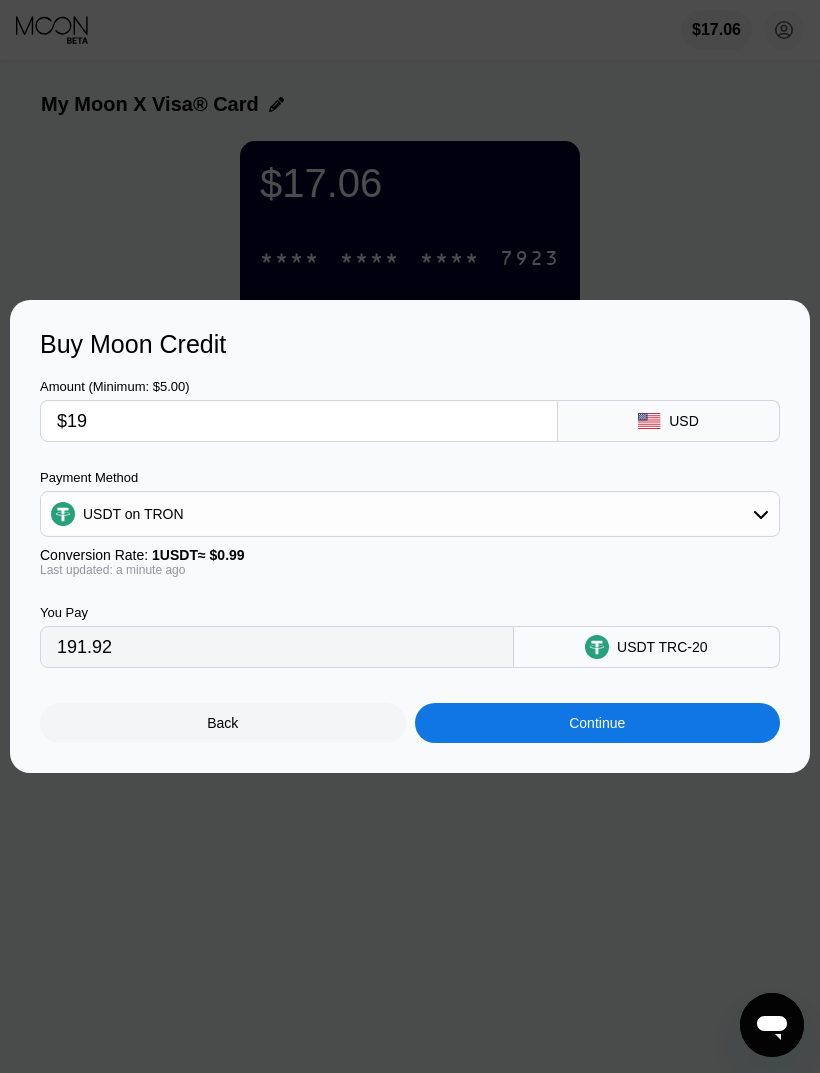 type on "19.19" 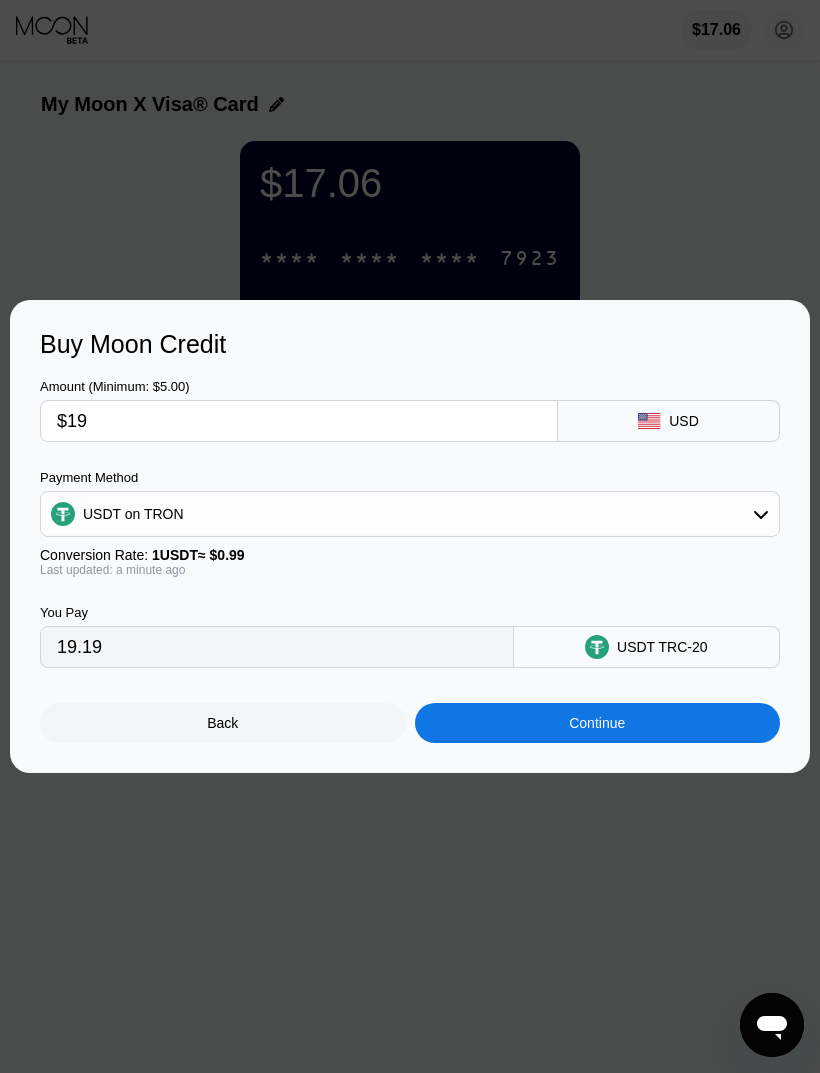 type on "$1" 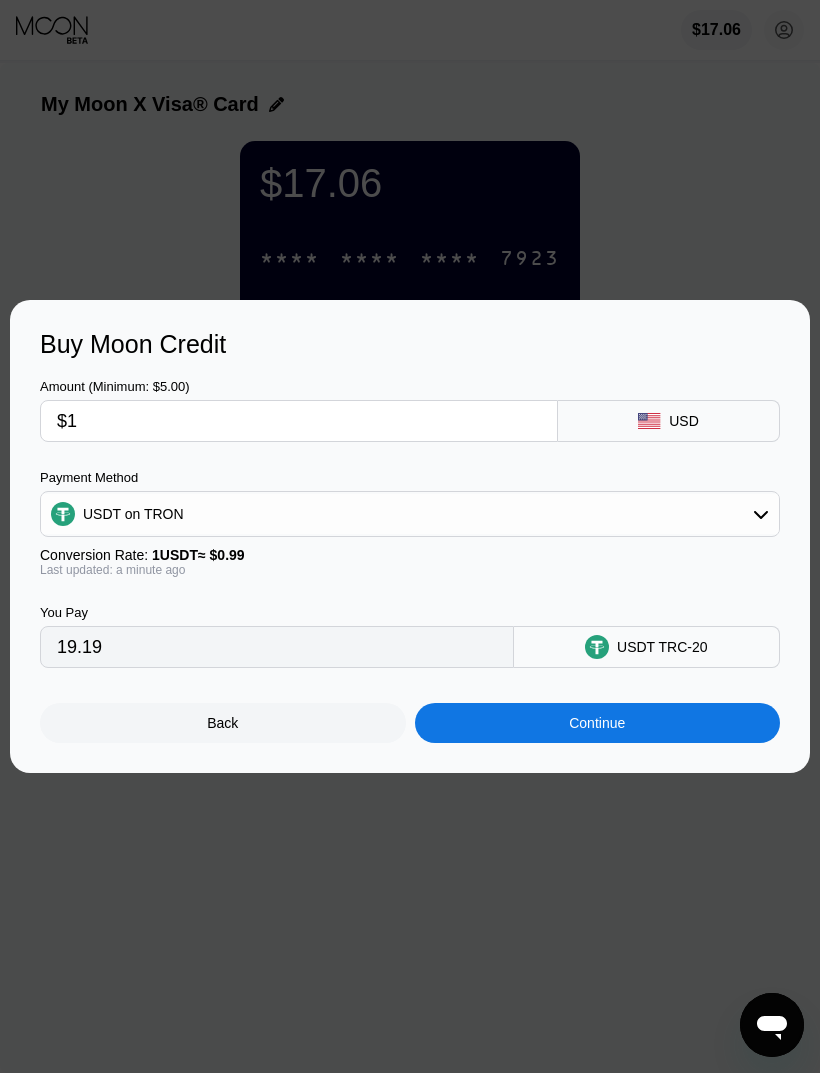 type on "1.01" 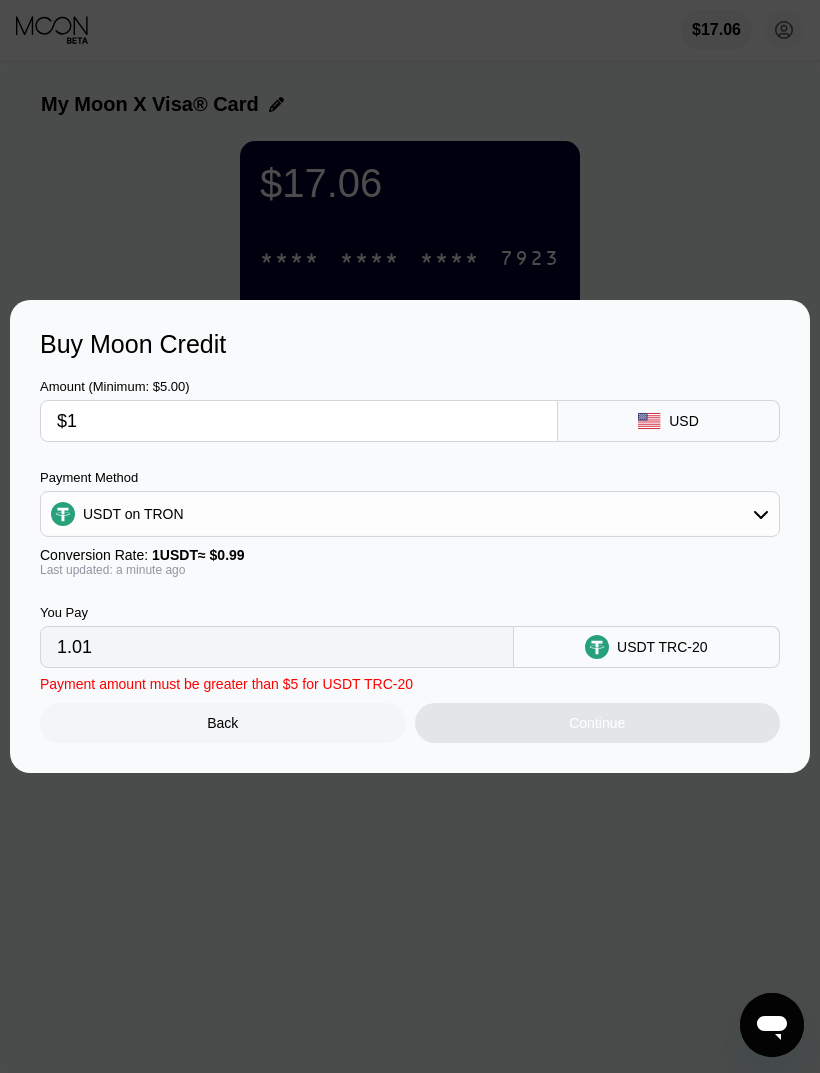 type on "$10" 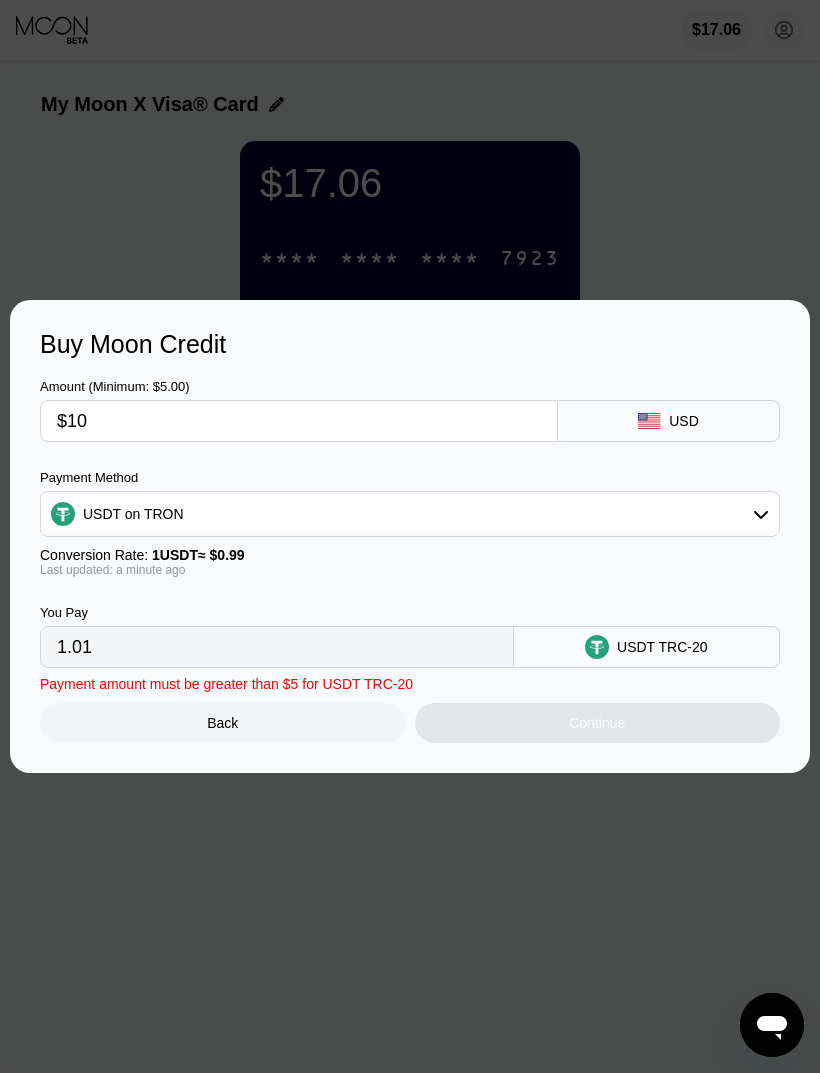 type on "10.10" 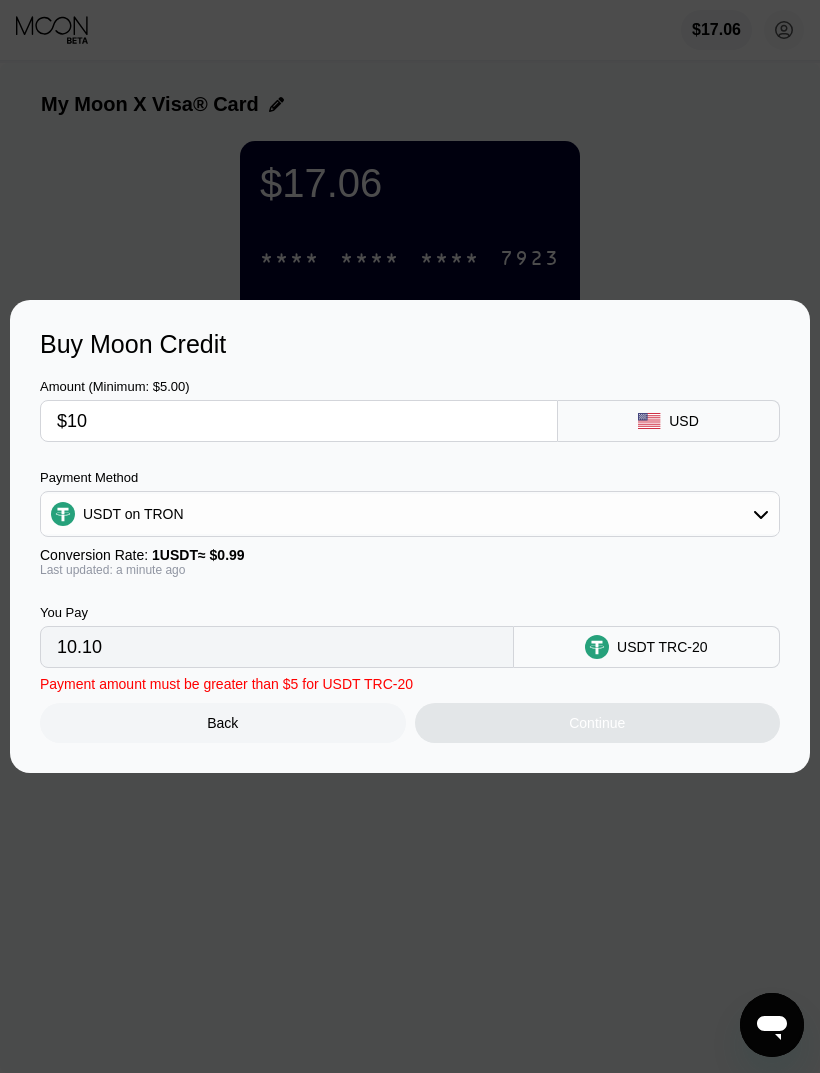 type on "$109" 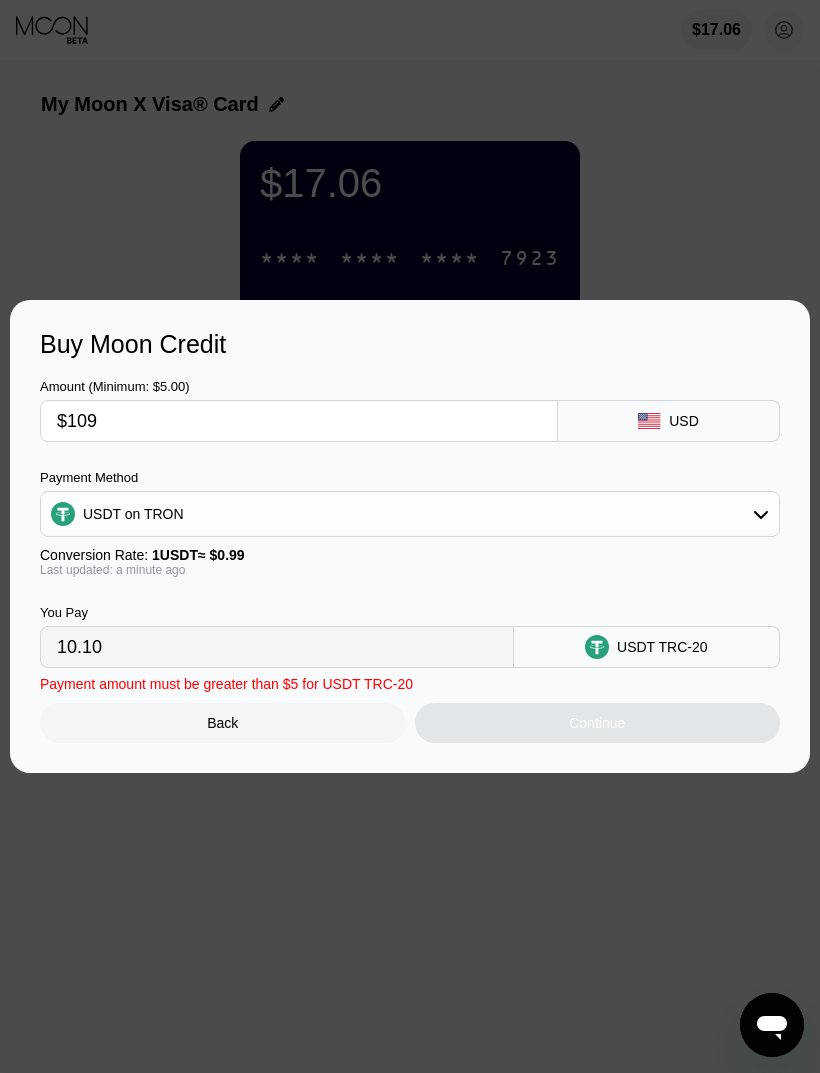 type on "110.10" 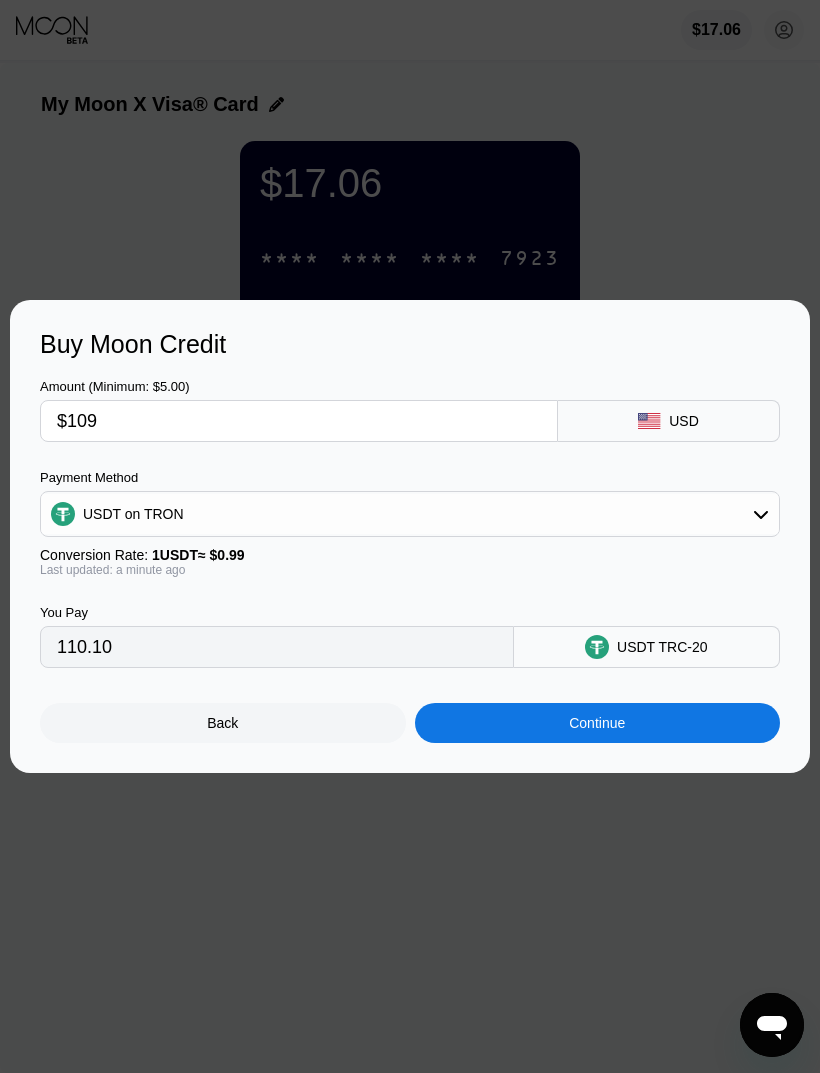 type on "$1090" 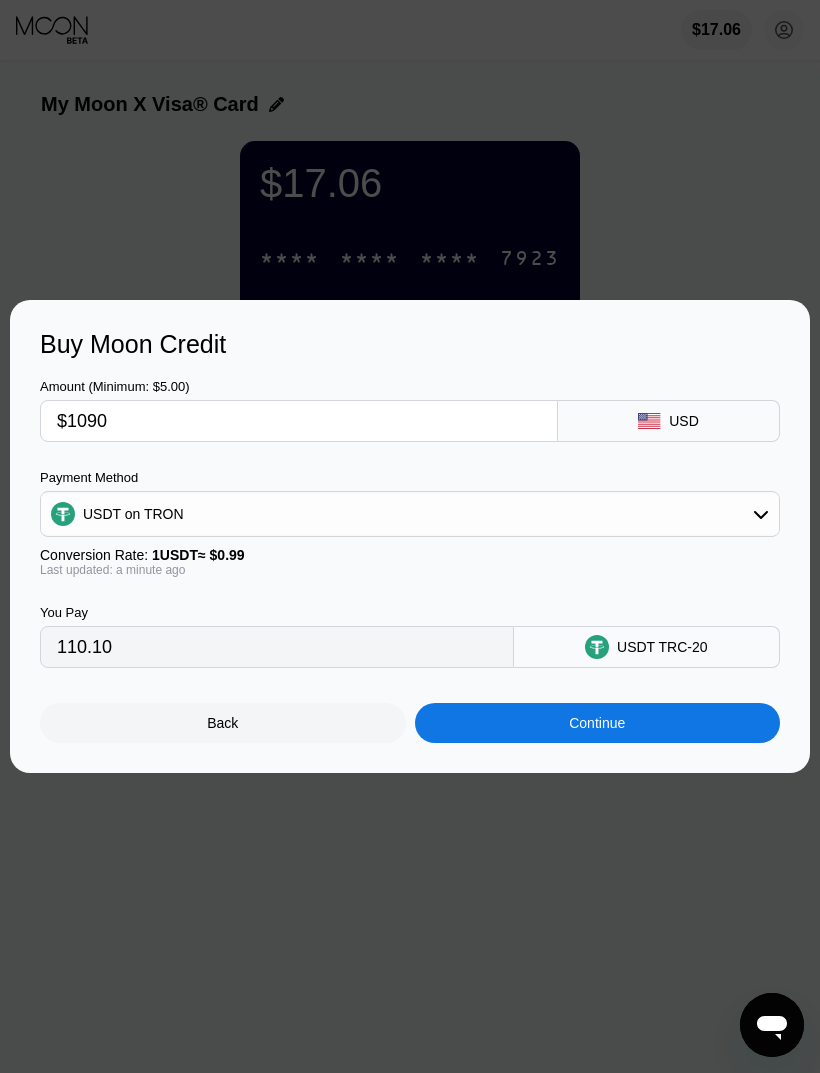 type on "1101.01" 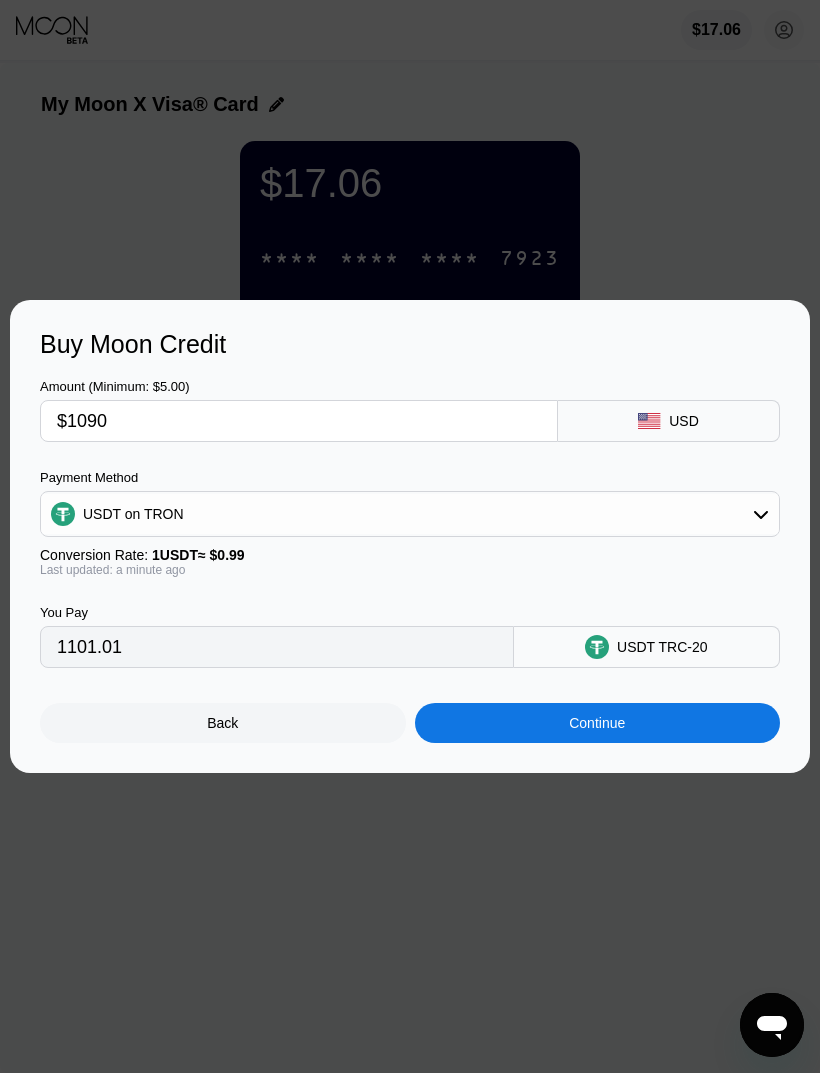 type on "$109" 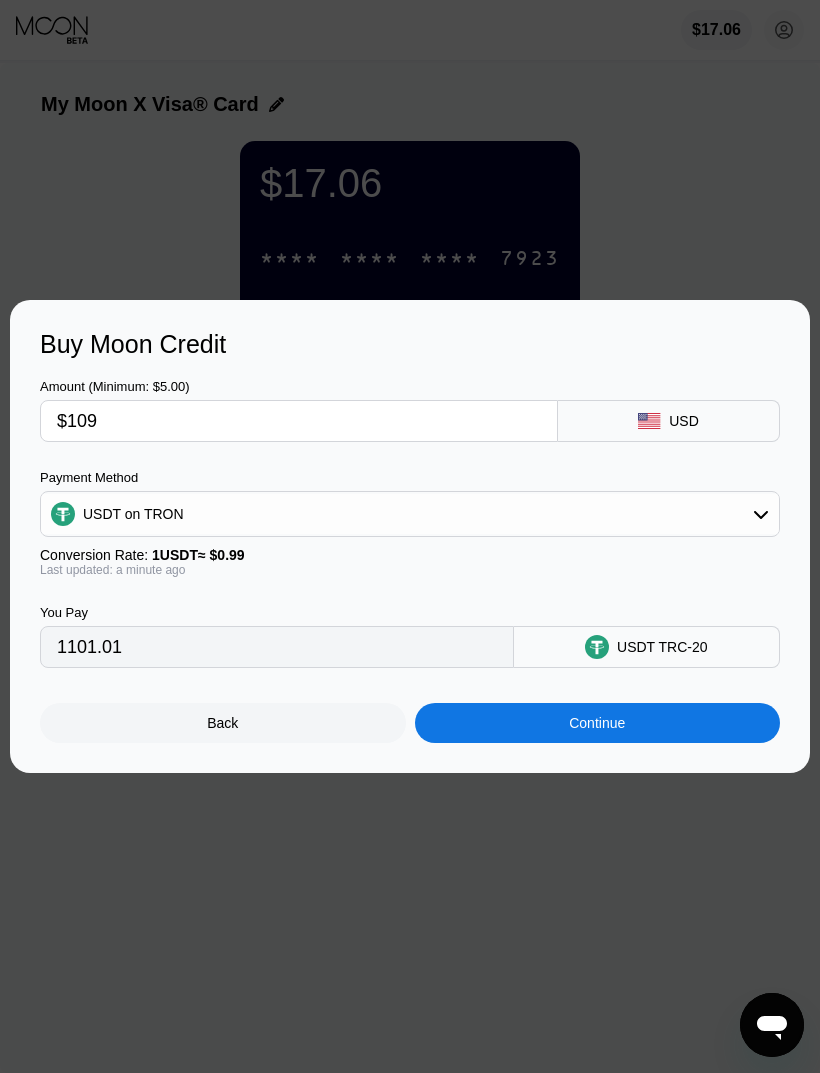 type on "110.10" 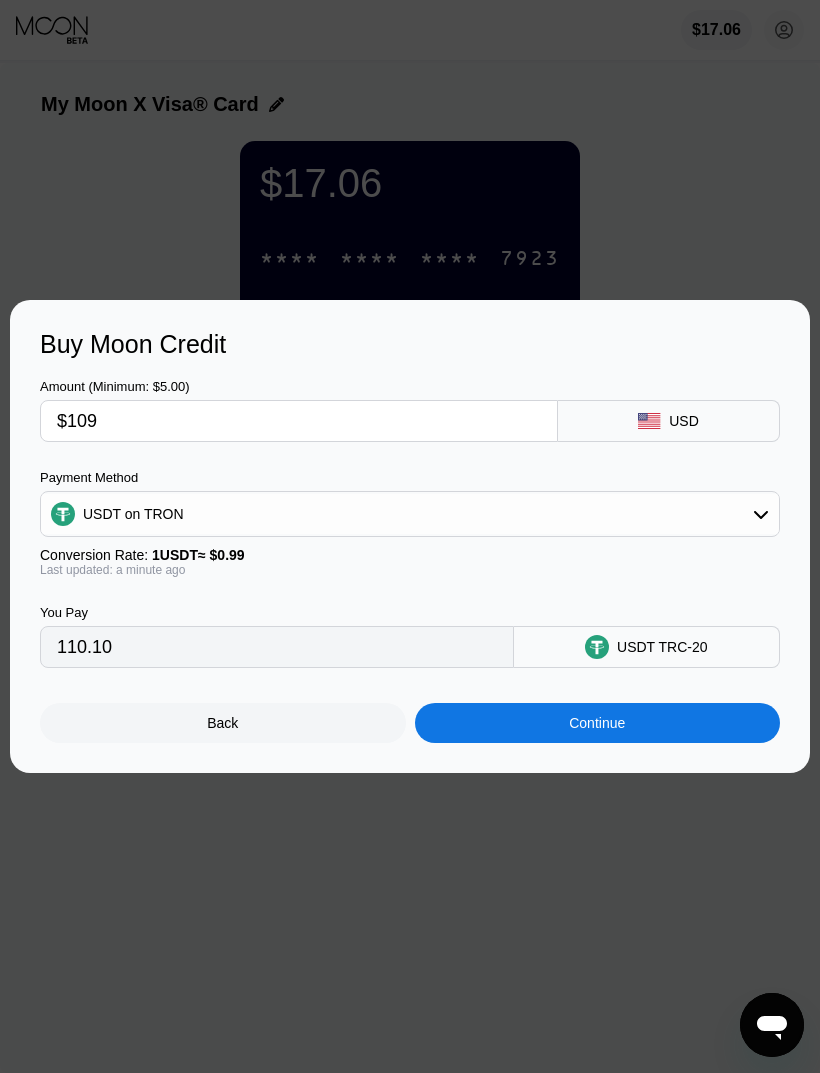 type on "$10" 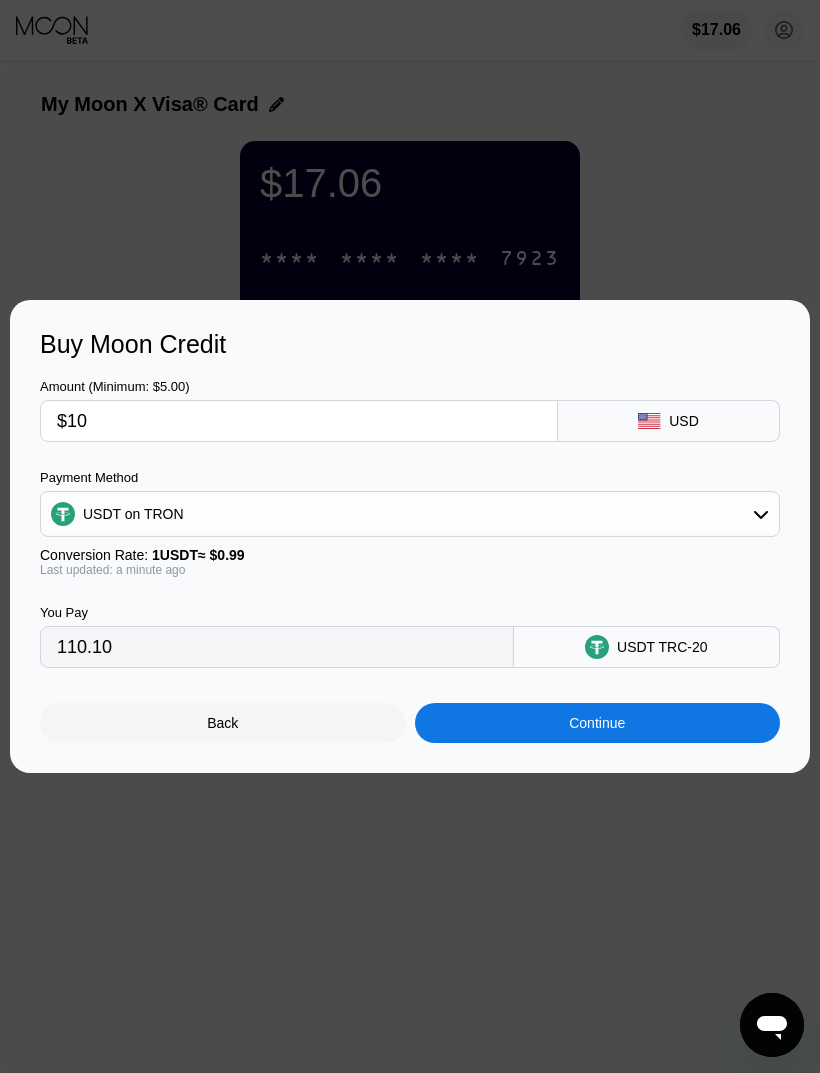 type on "10.10" 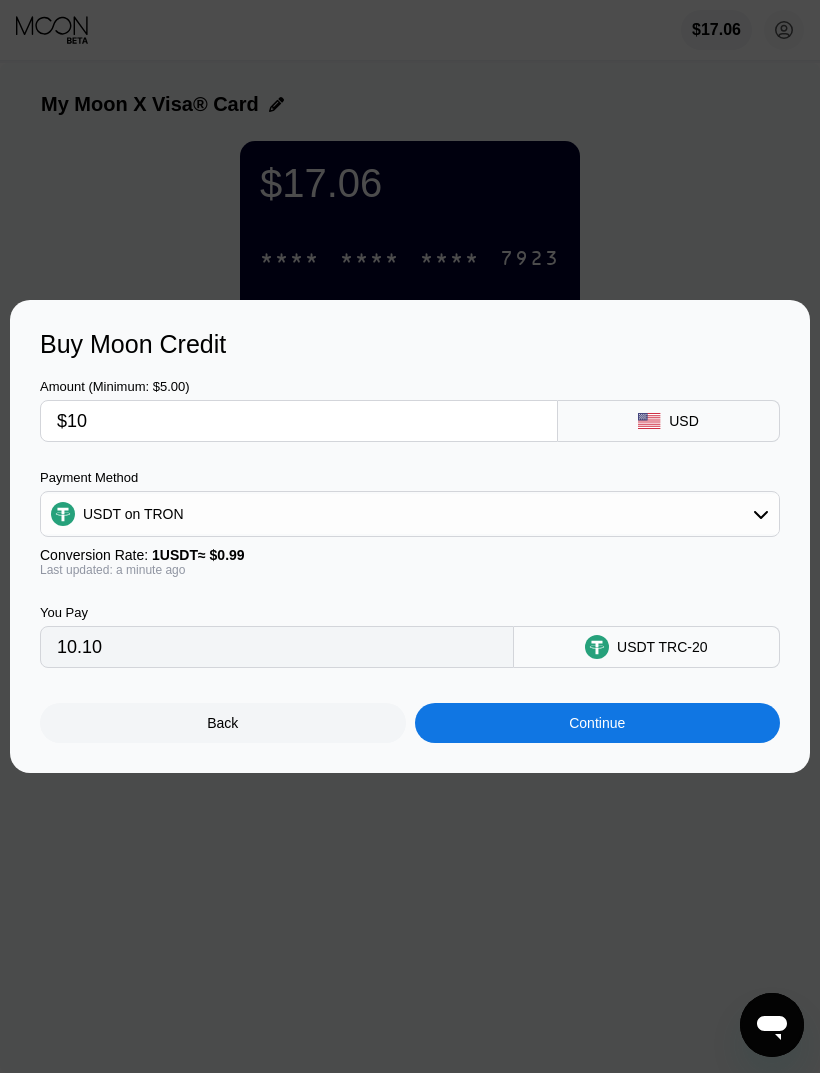 type on "$108" 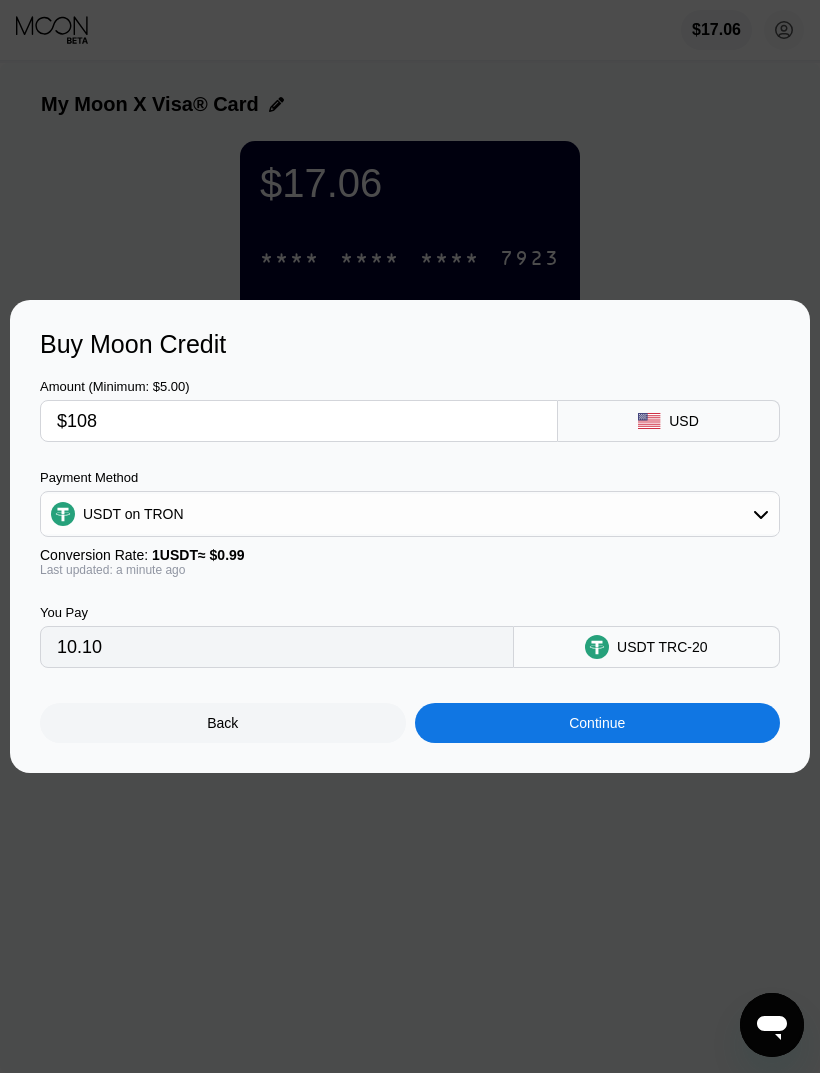 type on "109.09" 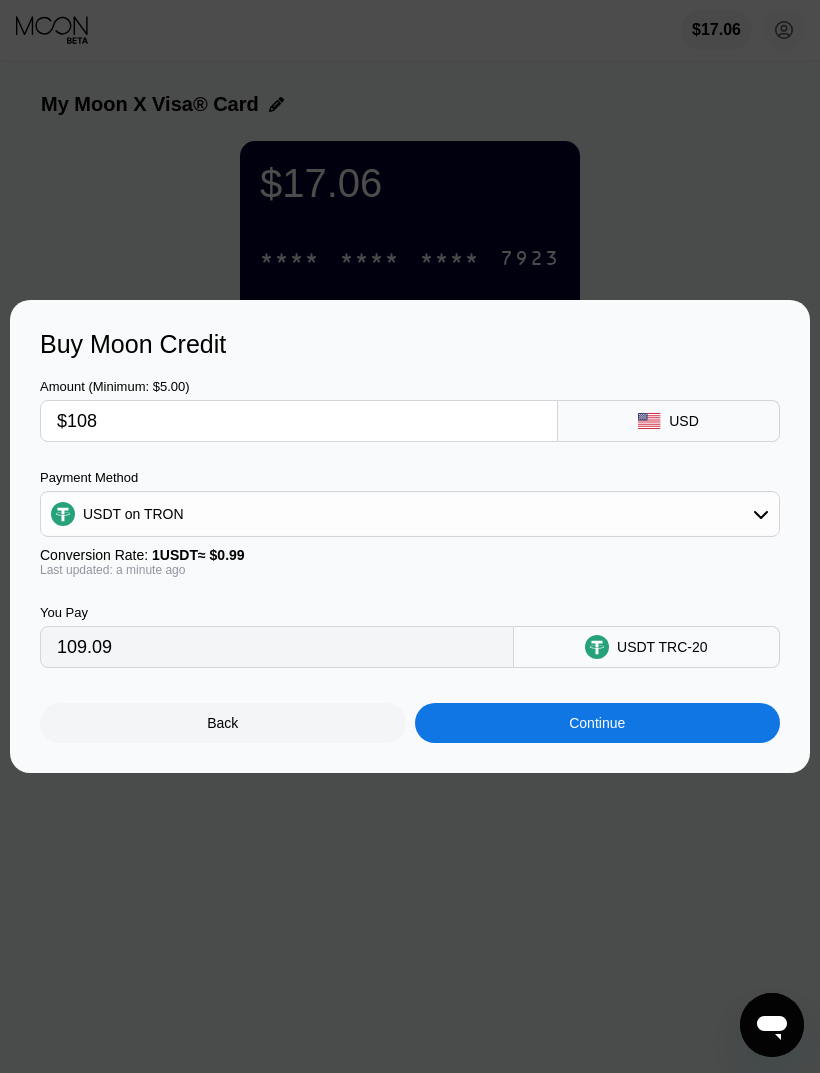 type on "$1089" 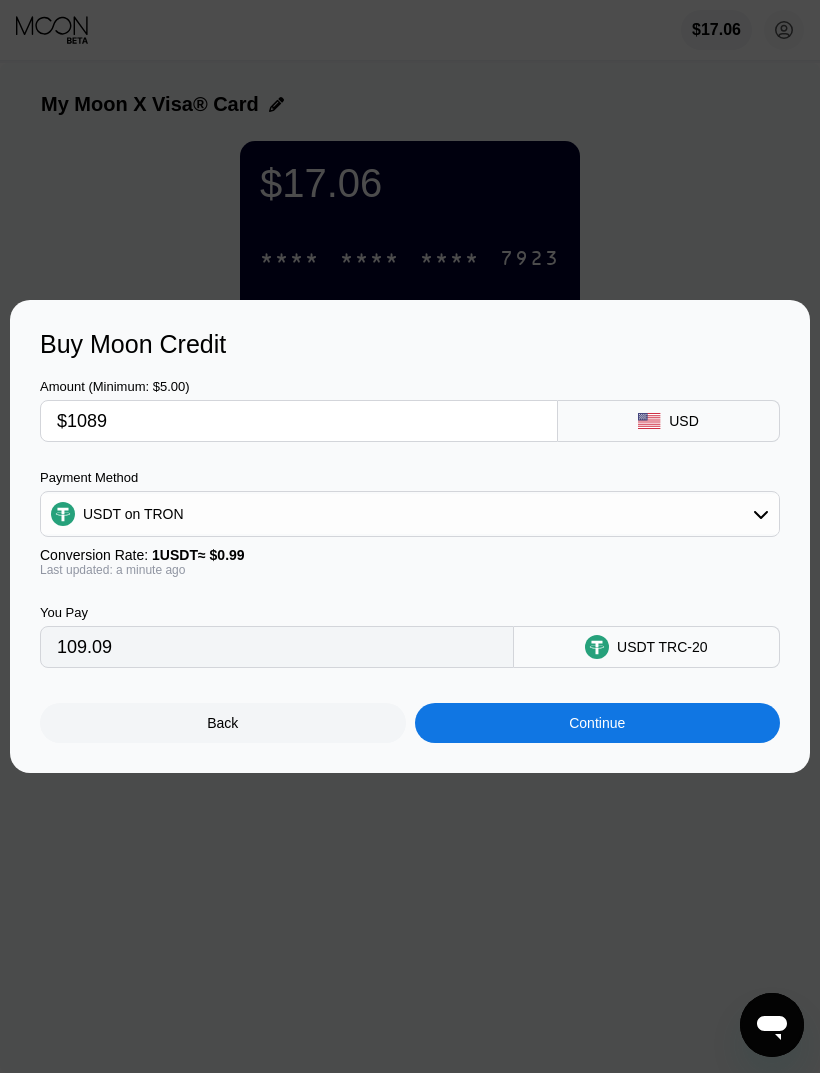 type on "1100.00" 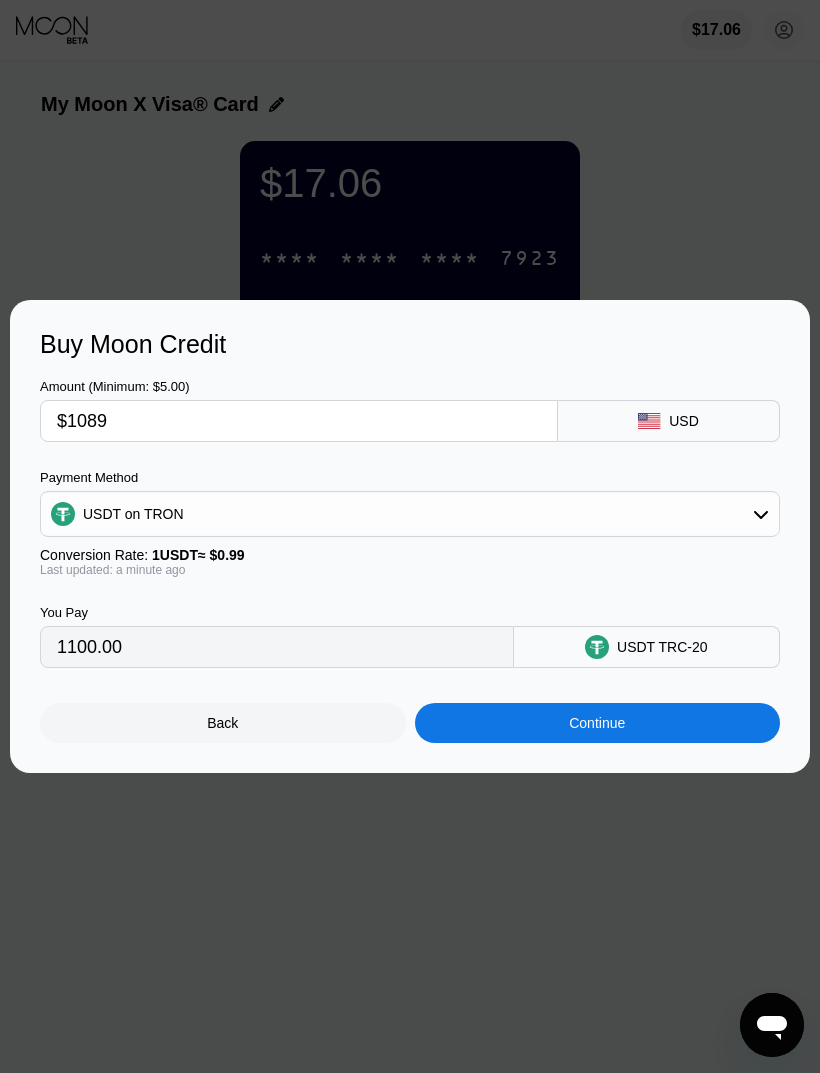 type on "$1089" 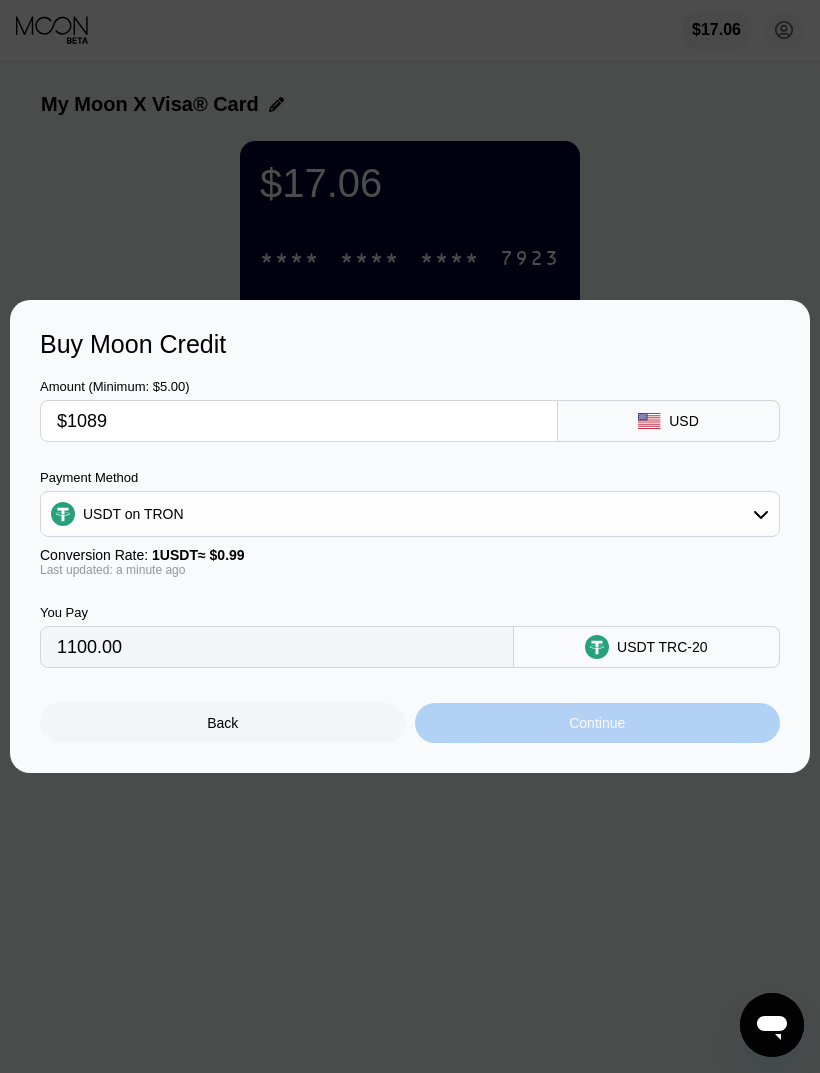 click on "Continue" at bounding box center [598, 723] 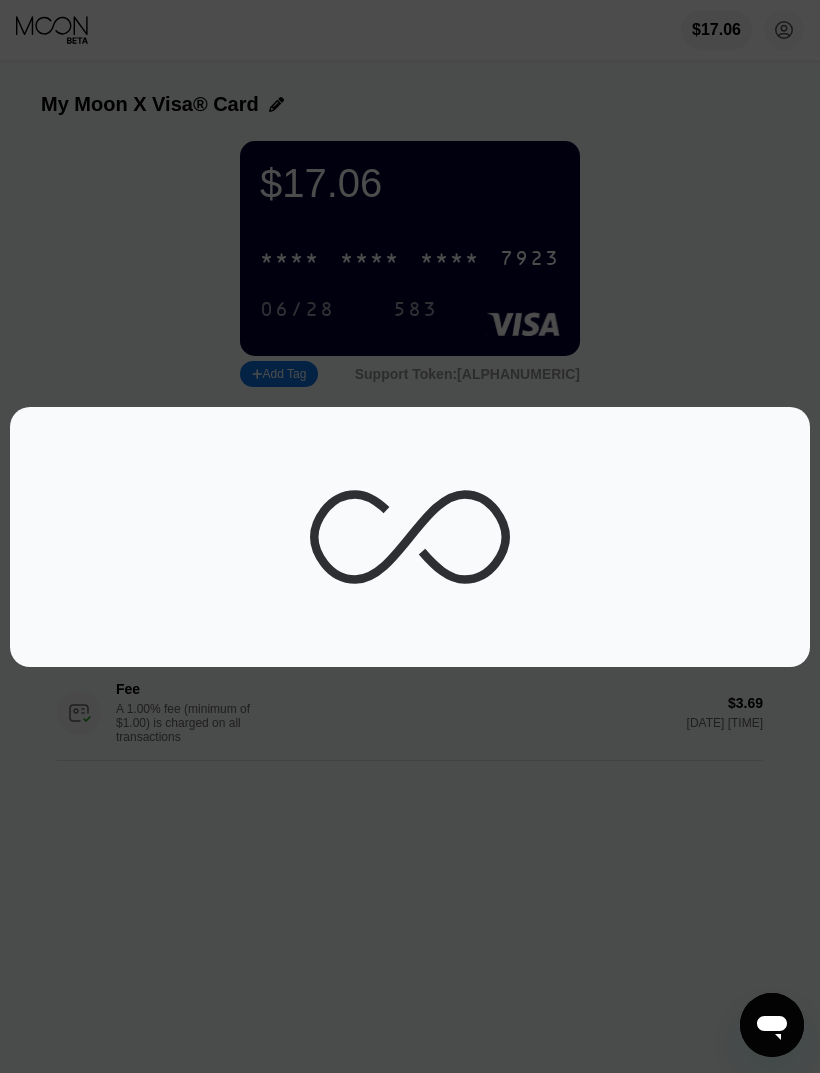 click at bounding box center (410, 537) 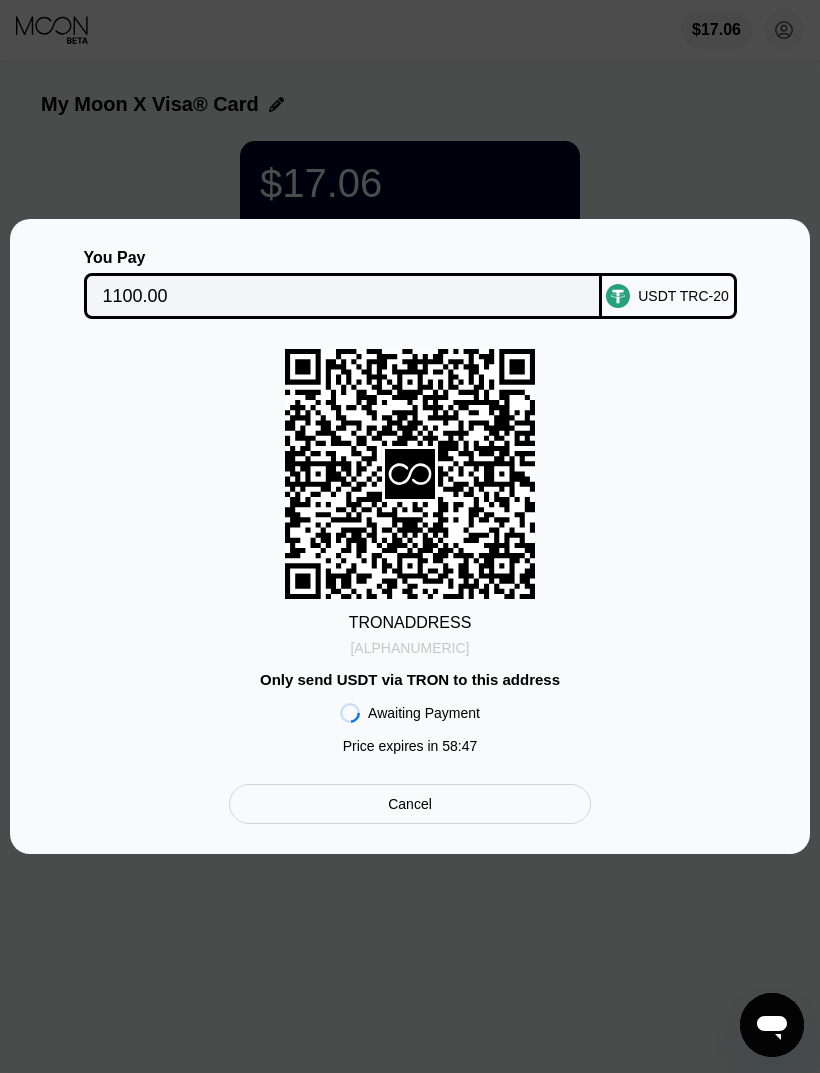 click on "TY4pnn3GzB8CEJt...62WmEq6yN9GNe8t" at bounding box center (409, 648) 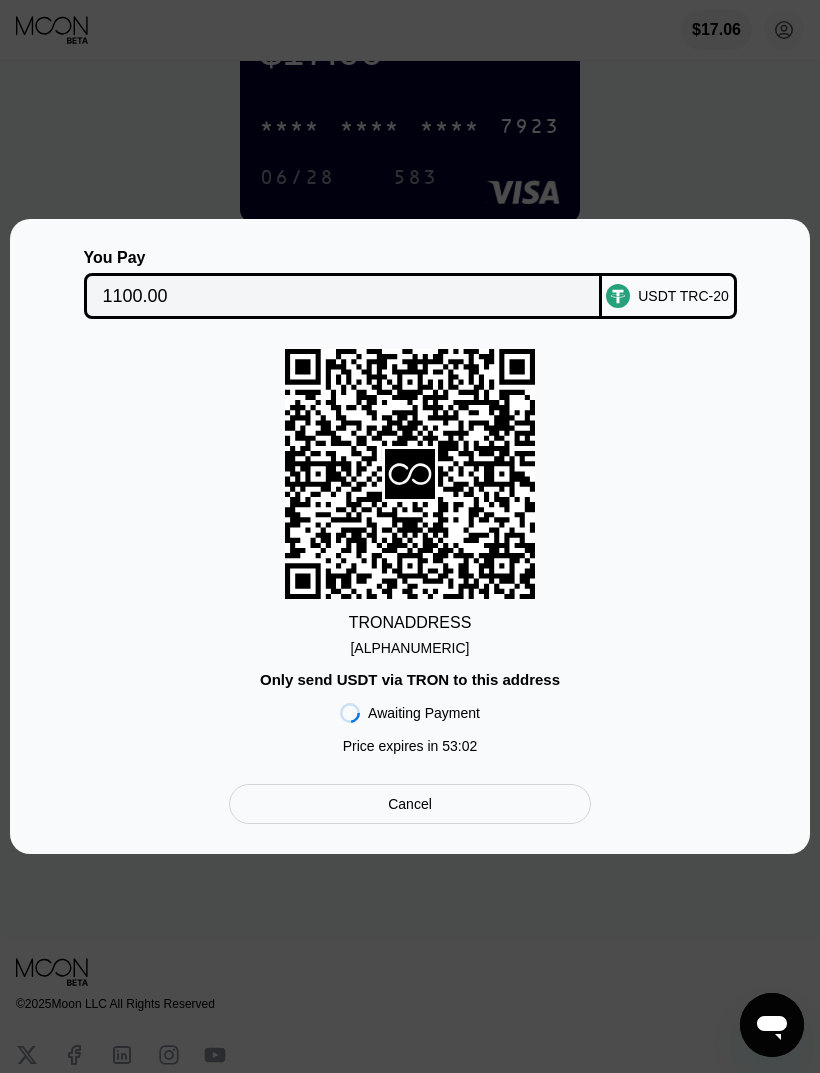 scroll, scrollTop: 421, scrollLeft: 0, axis: vertical 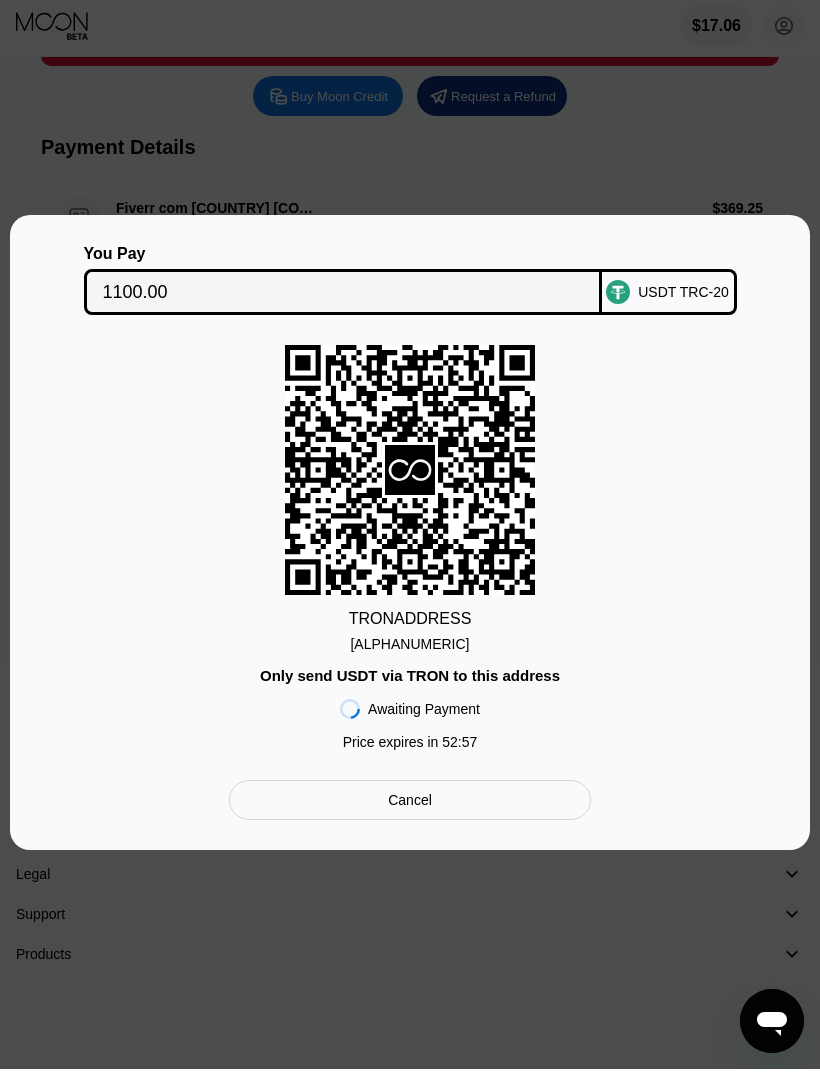 click at bounding box center (410, 536) 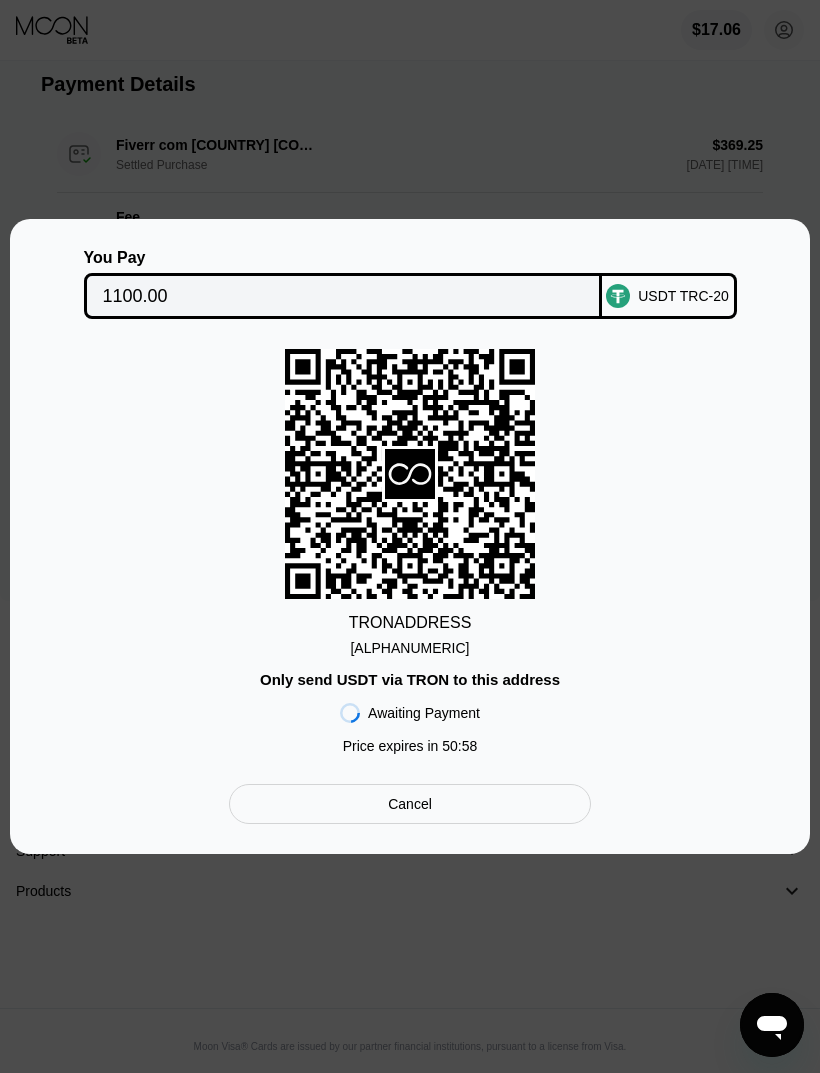 scroll, scrollTop: 473, scrollLeft: 0, axis: vertical 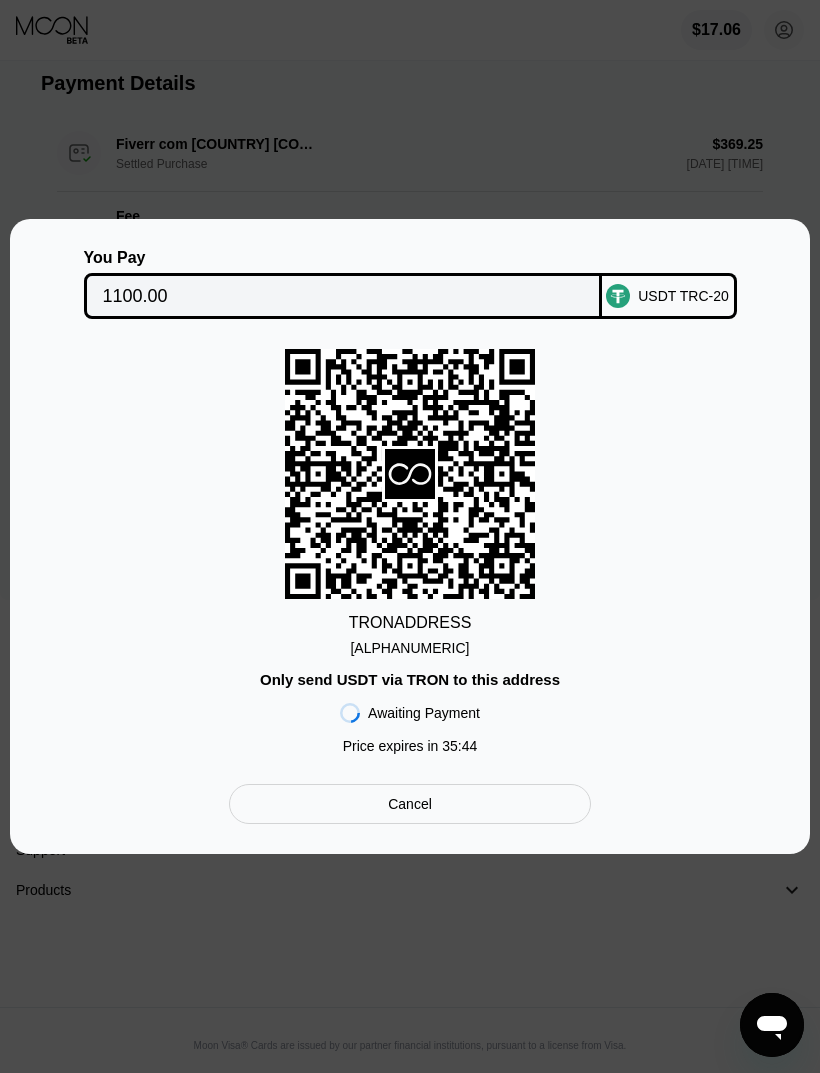 click on "TRON  ADDRESS TY4pnn3GzB8CEJt...62WmEq6yN9GNe8t Only send USDT via TRON to this address Awaiting Payment Price expires in   35 : 44" at bounding box center (410, 556) 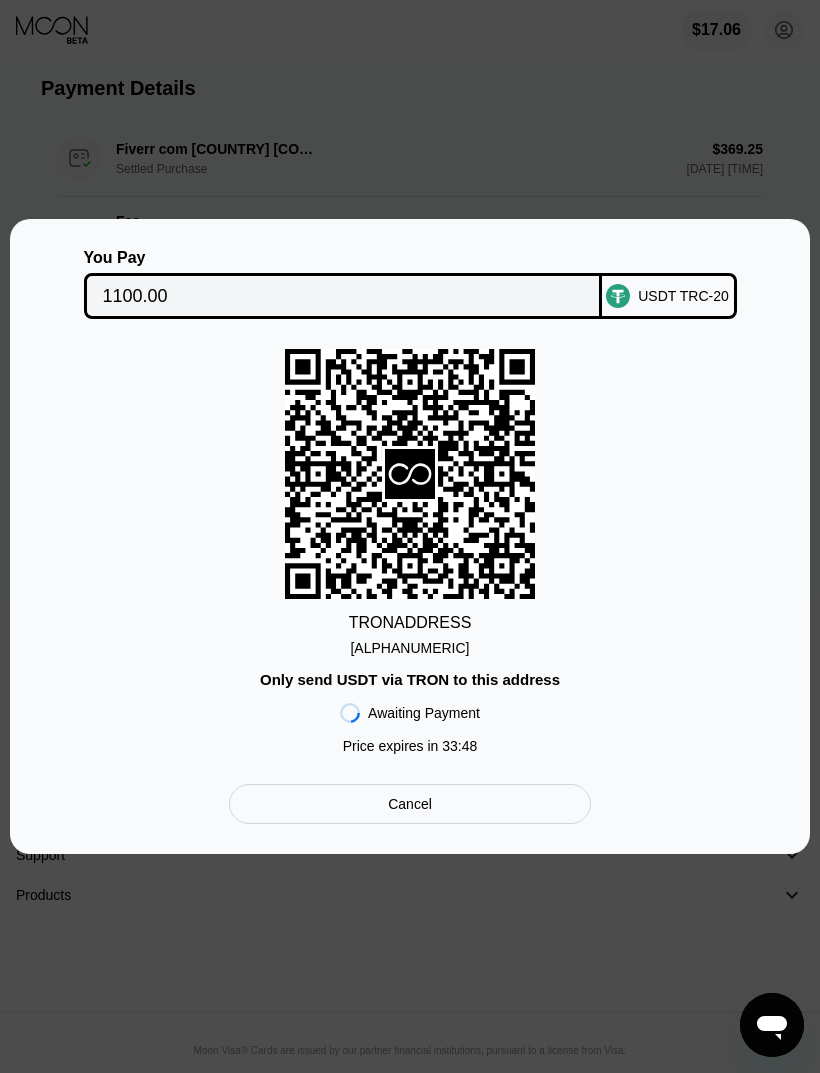 scroll, scrollTop: 485, scrollLeft: 0, axis: vertical 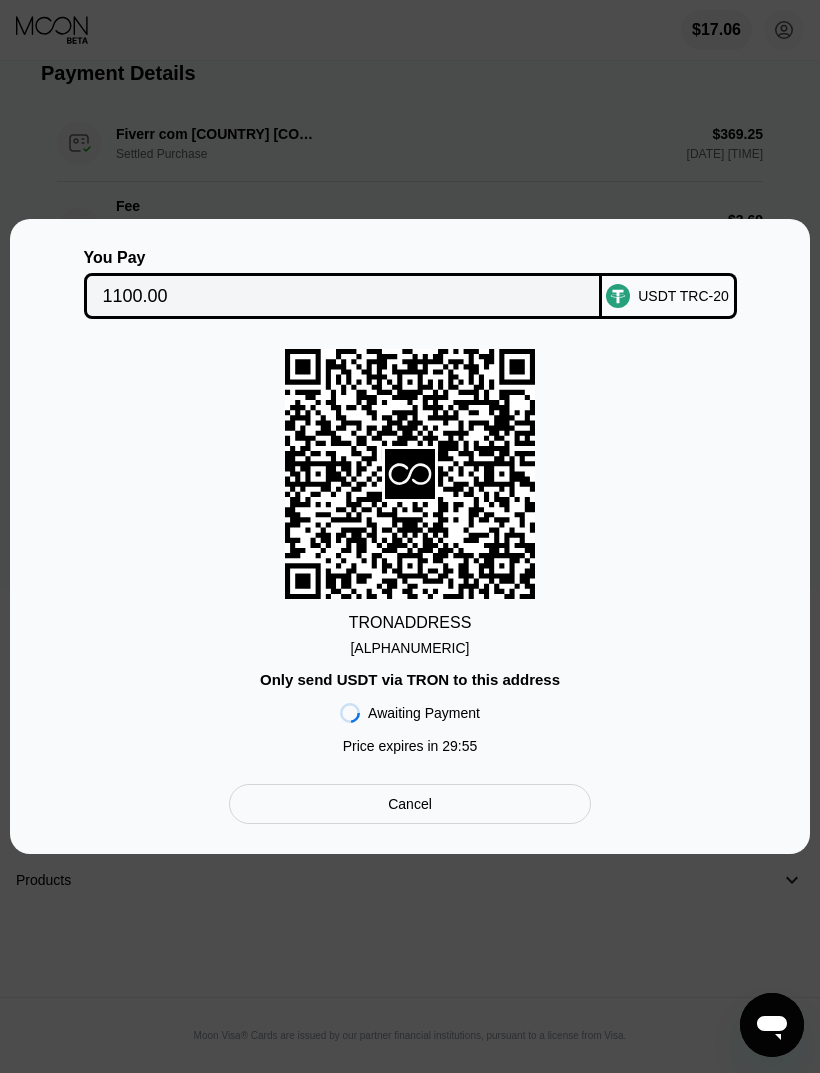 click at bounding box center [410, 536] 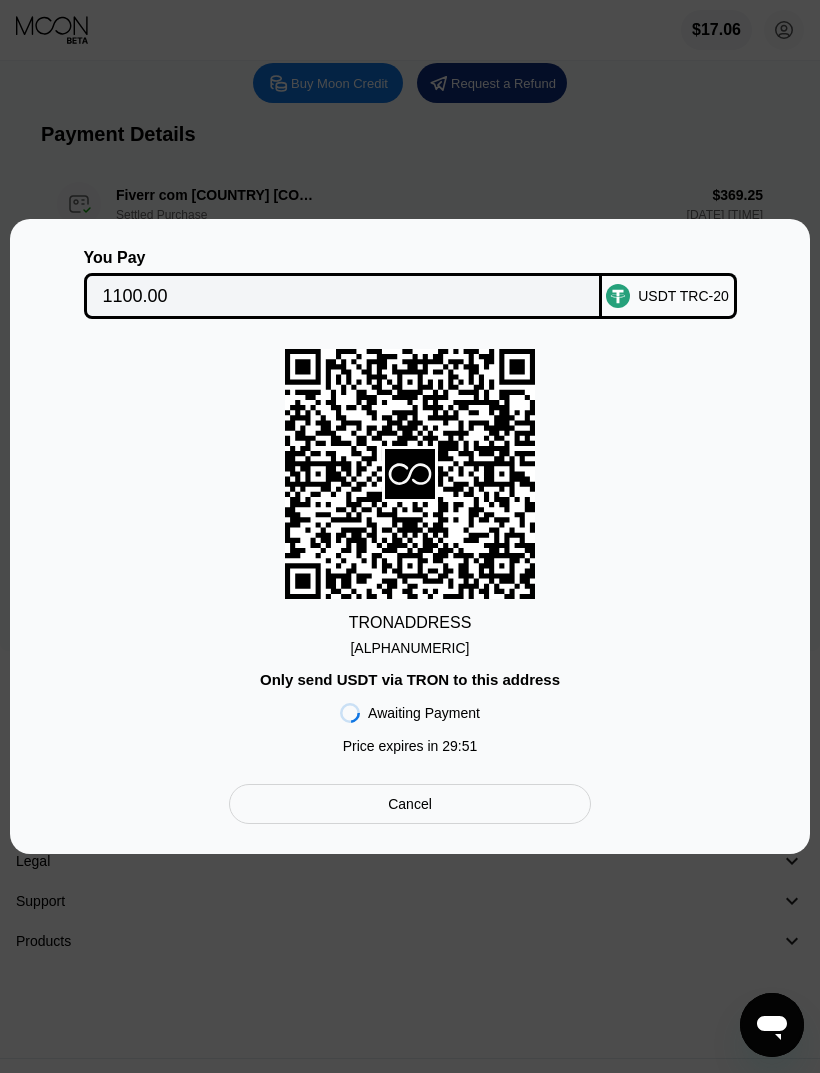 scroll, scrollTop: 0, scrollLeft: 0, axis: both 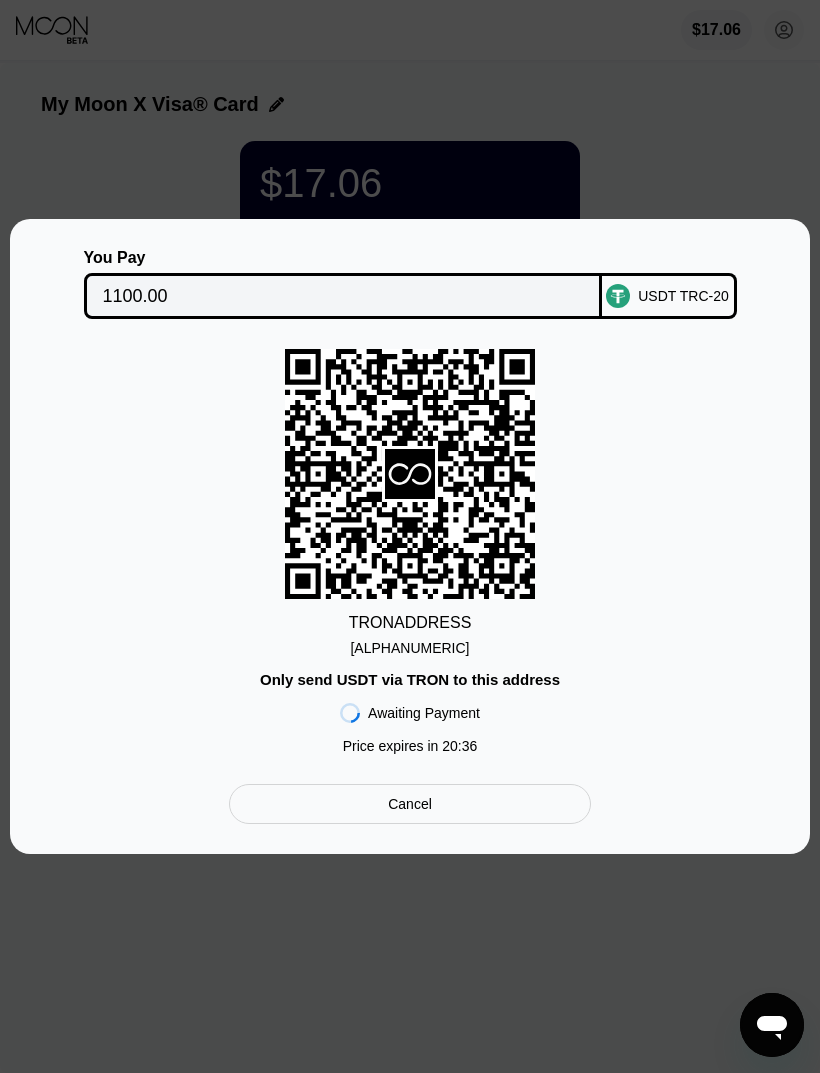 click at bounding box center [410, 536] 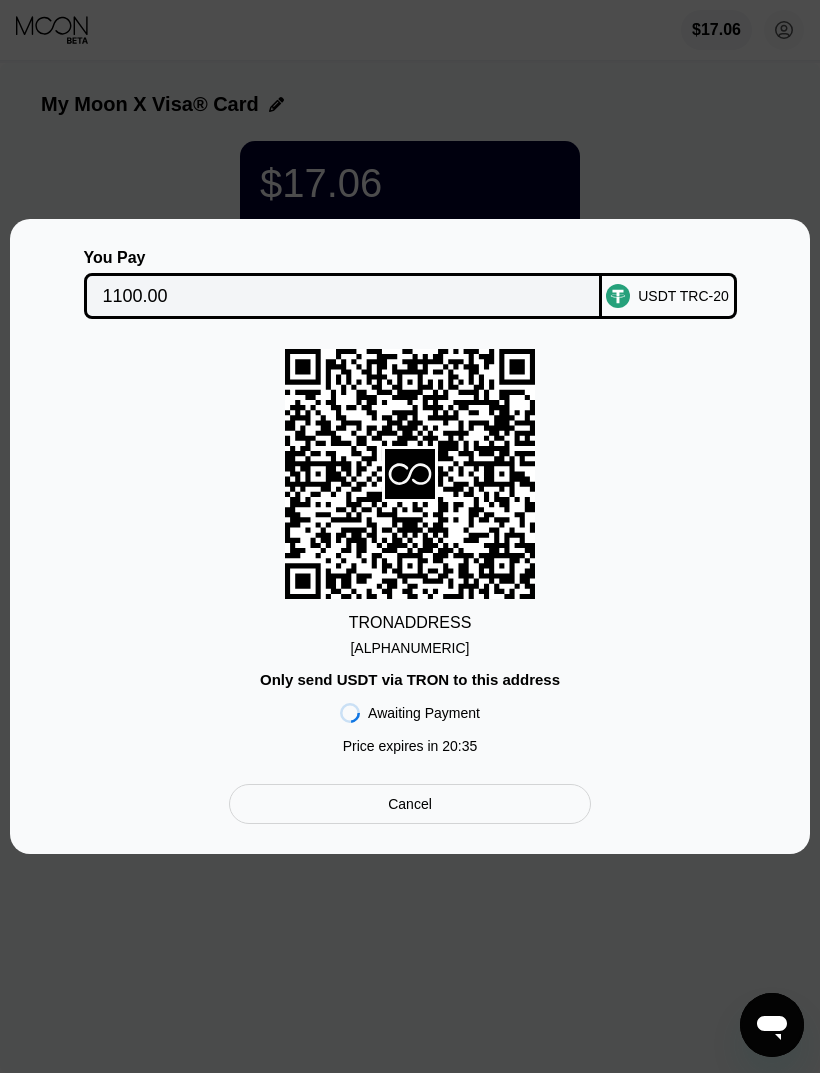click at bounding box center (410, 536) 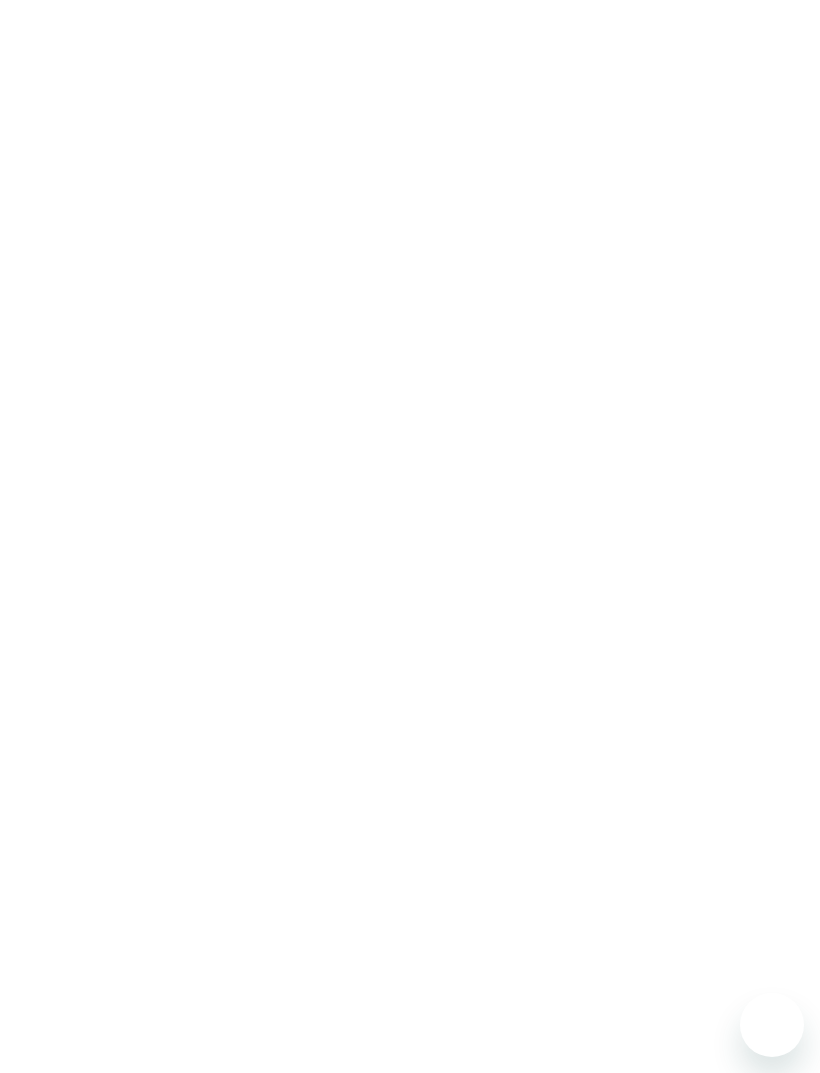 scroll, scrollTop: 0, scrollLeft: 0, axis: both 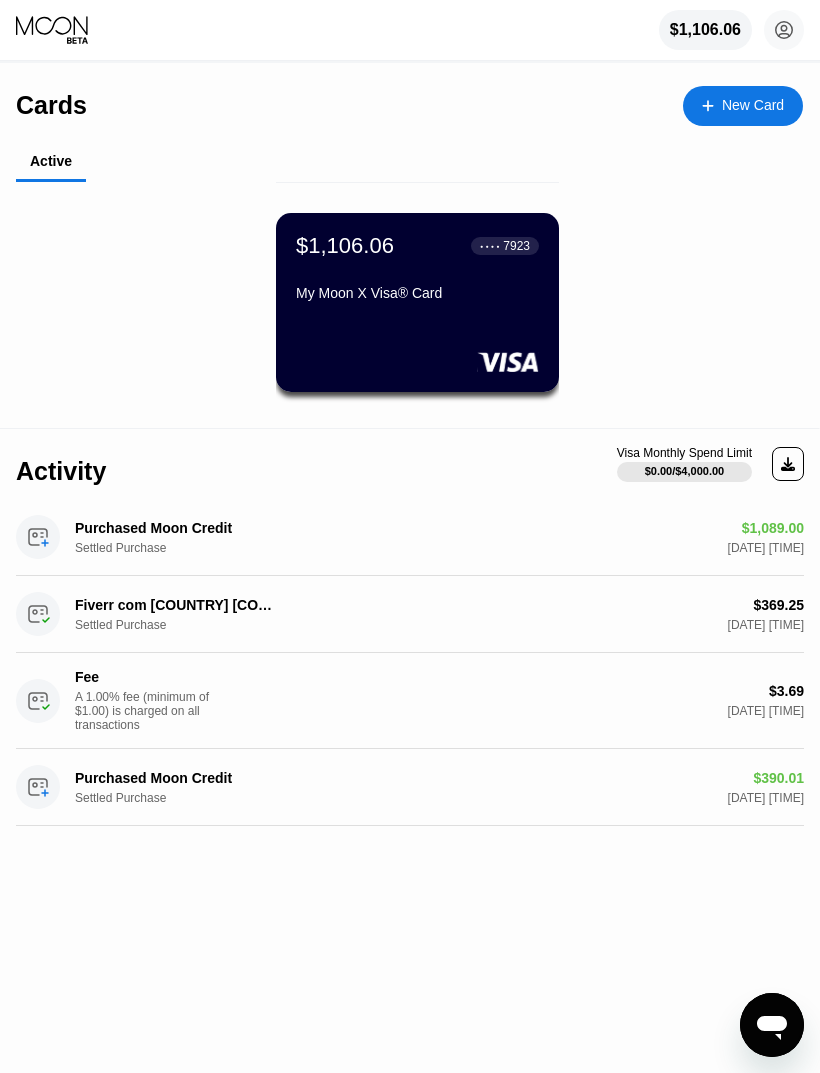 click on "Activity Visa Monthly Spend Limit $0.00 / $4,000.00 Purchased Moon Credit Settled Purchase $1,089.00 [DATE] [TIME] Fiverr com [COUNTRY] [COUNTRY_CODE] Settled Purchase $369.25 [DATE] [TIME] Fee A 1.00% fee (minimum of $1.00) is charged on all transactions $3.69 [DATE] [TIME] Purchased Moon Credit Settled Purchase $390.01 [DATE] [TIME]" at bounding box center (410, 640) 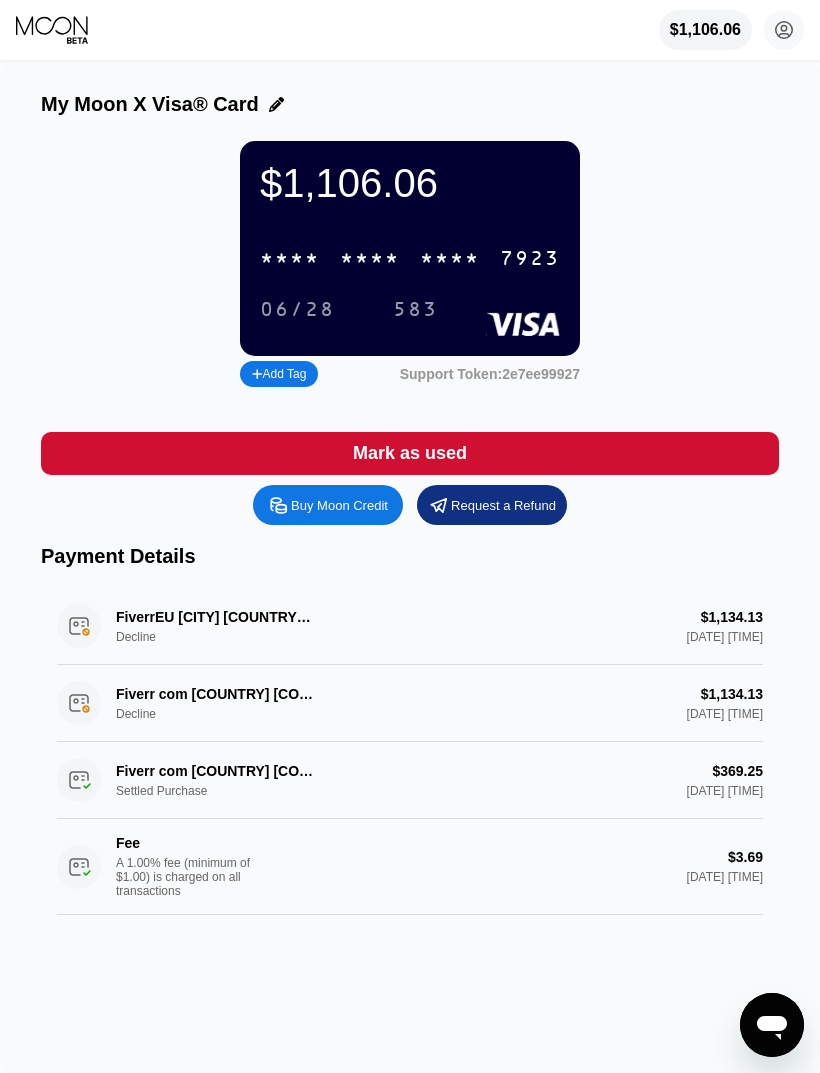 click on "Buy Moon Credit" at bounding box center (339, 505) 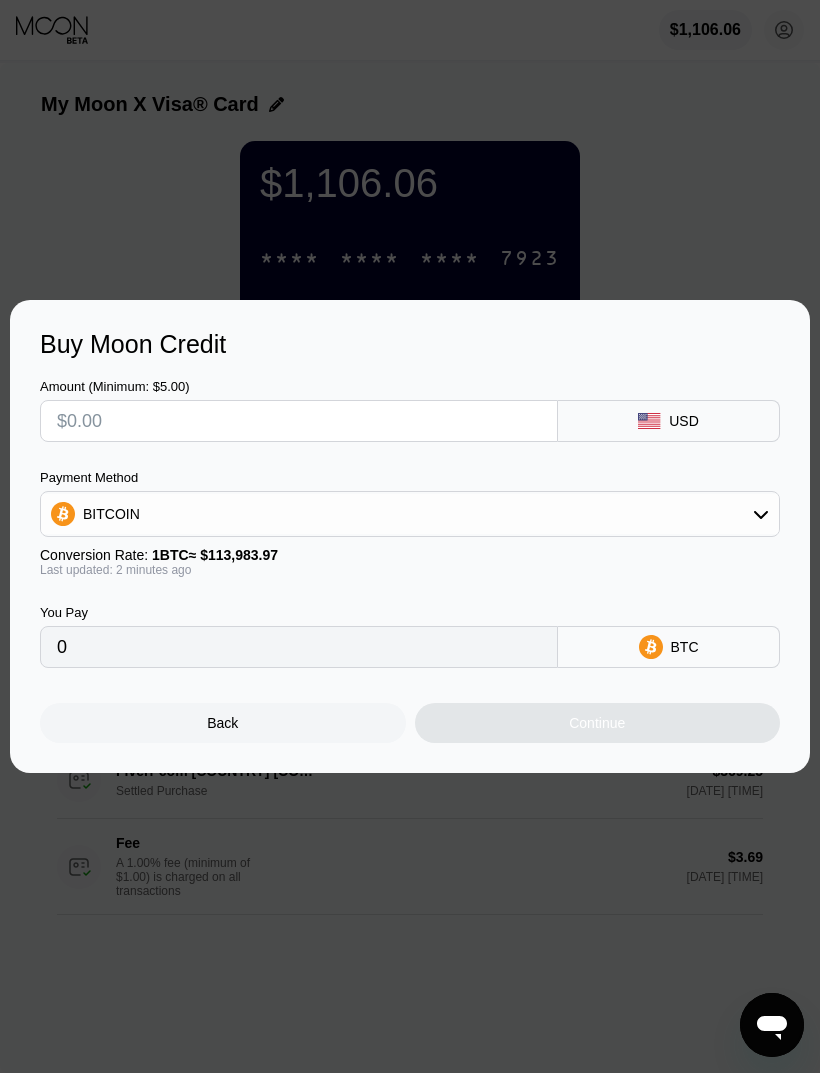 click on "BITCOIN" at bounding box center [410, 514] 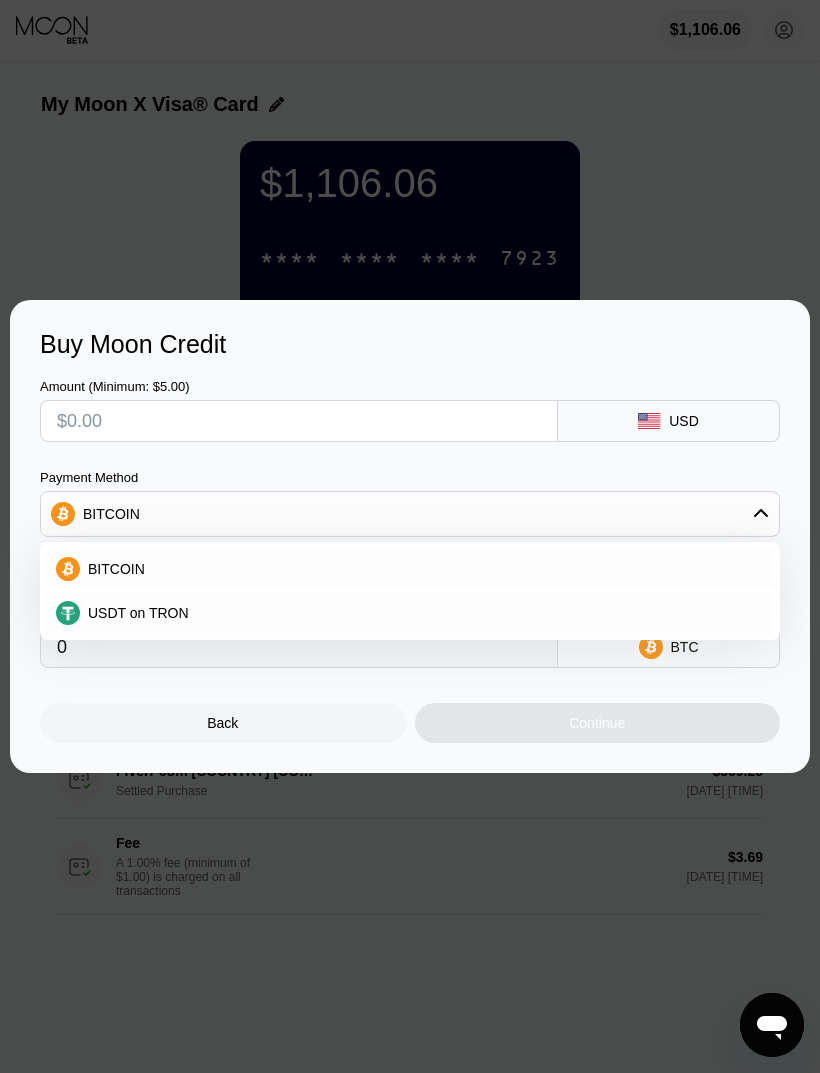 click on "BITCOIN" at bounding box center (410, 514) 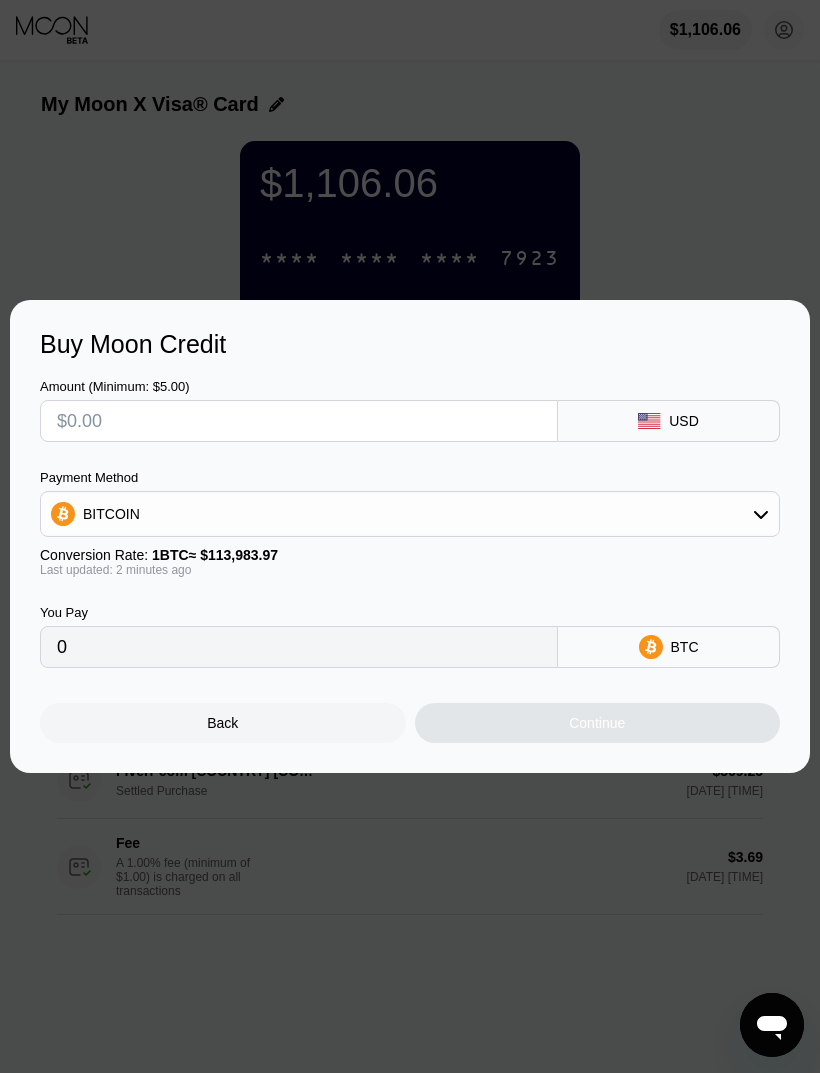 click on "BITCOIN" at bounding box center [410, 514] 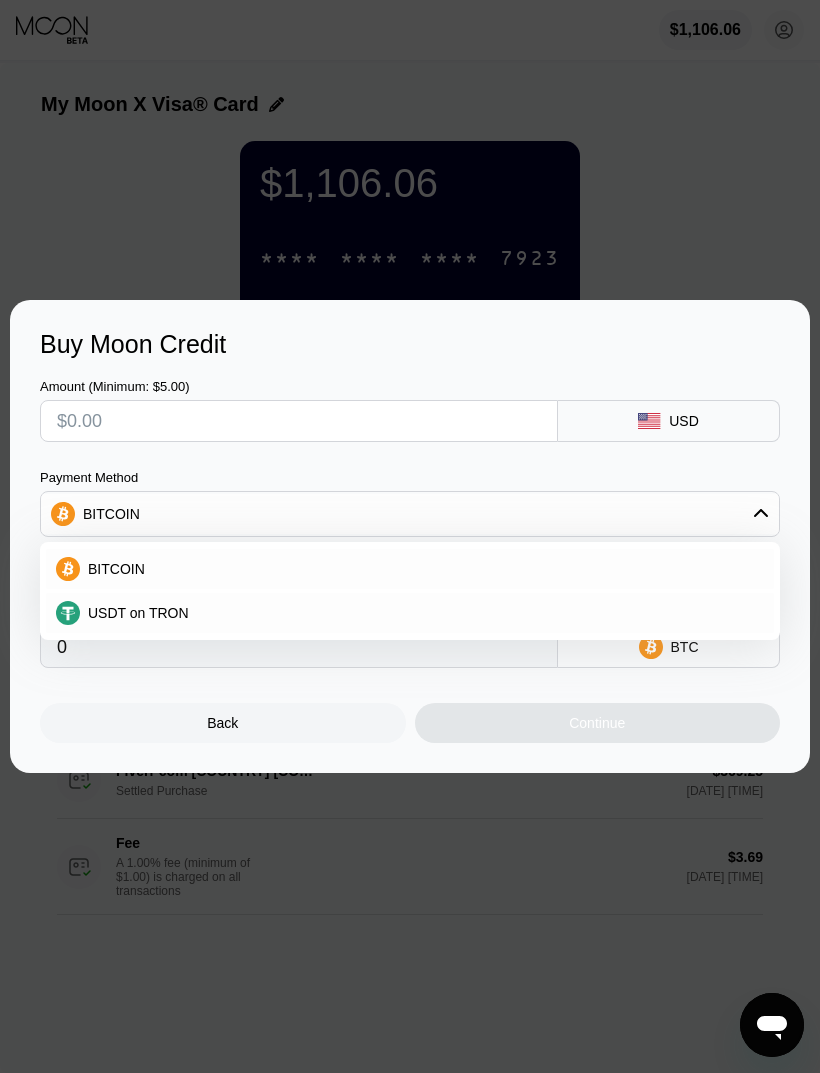 click on "BITCOIN" at bounding box center [410, 514] 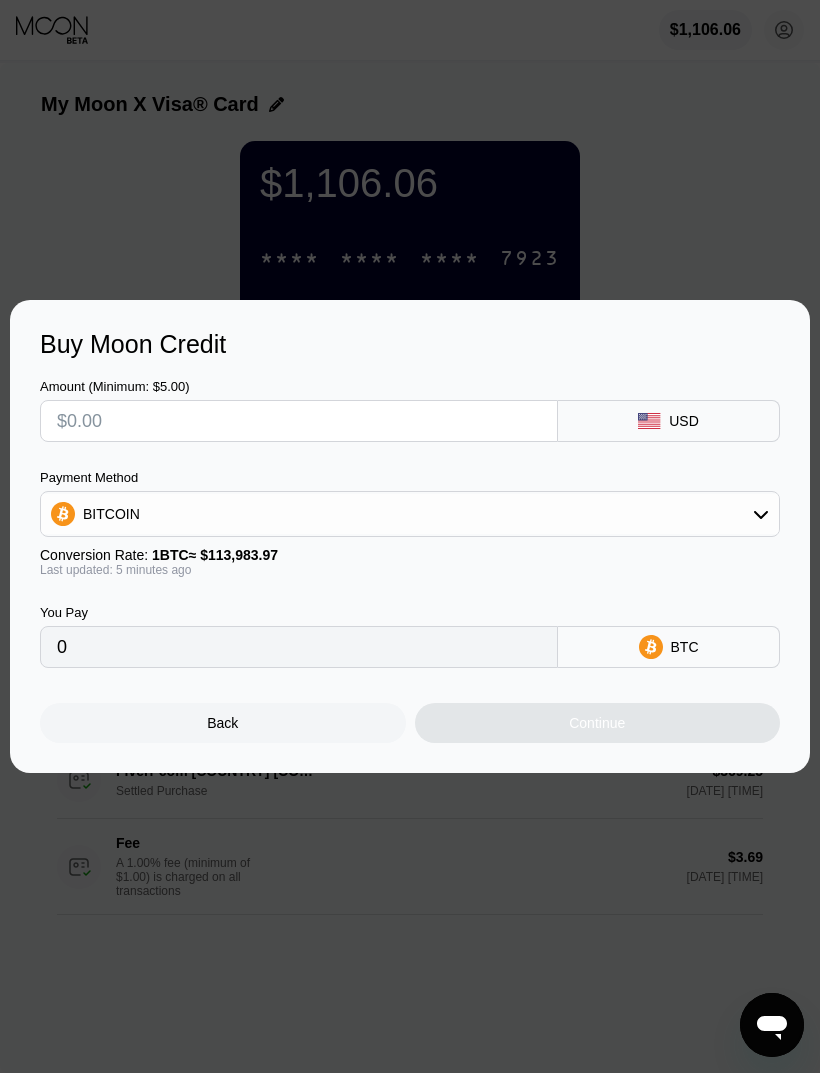 click at bounding box center [410, 536] 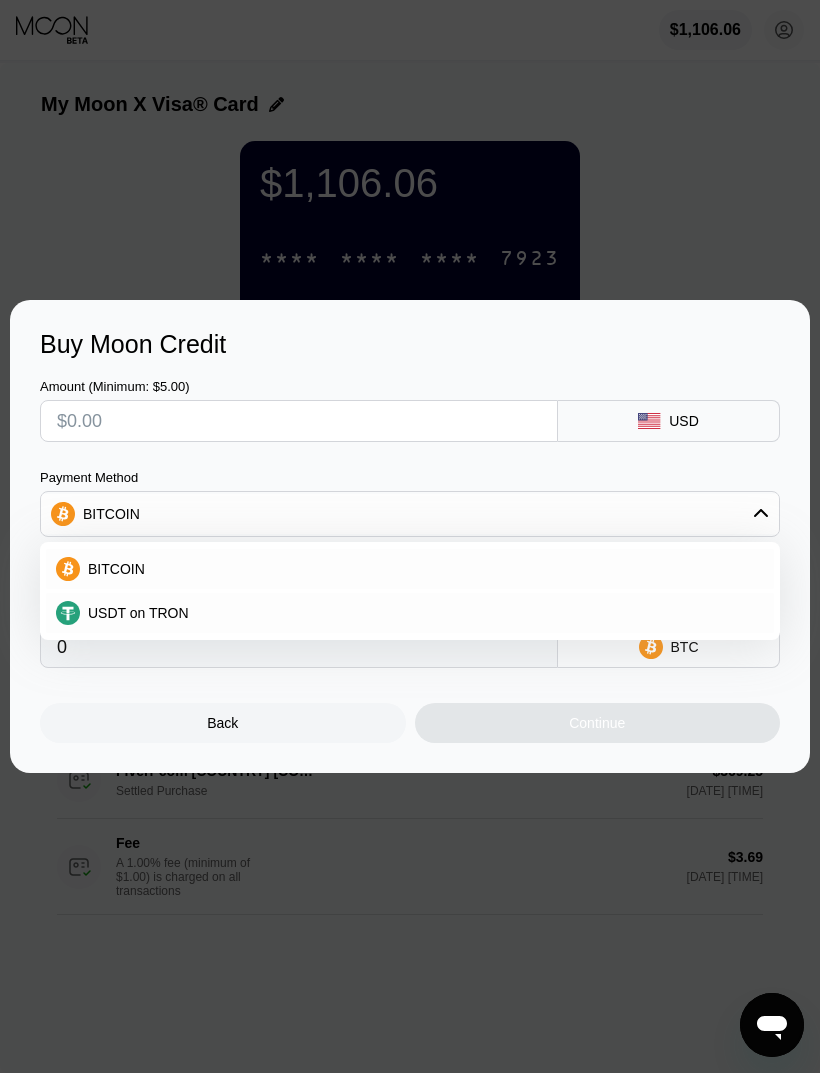 click on "USDT on TRON" at bounding box center [422, 613] 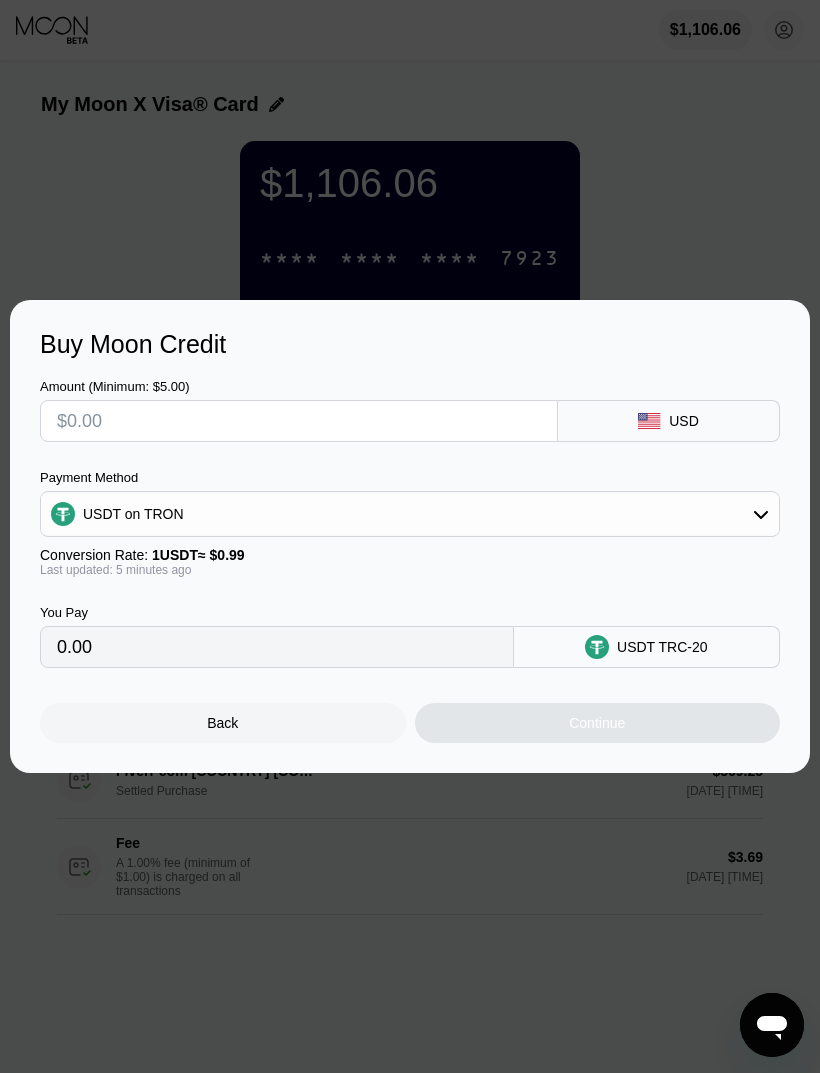 click at bounding box center (299, 421) 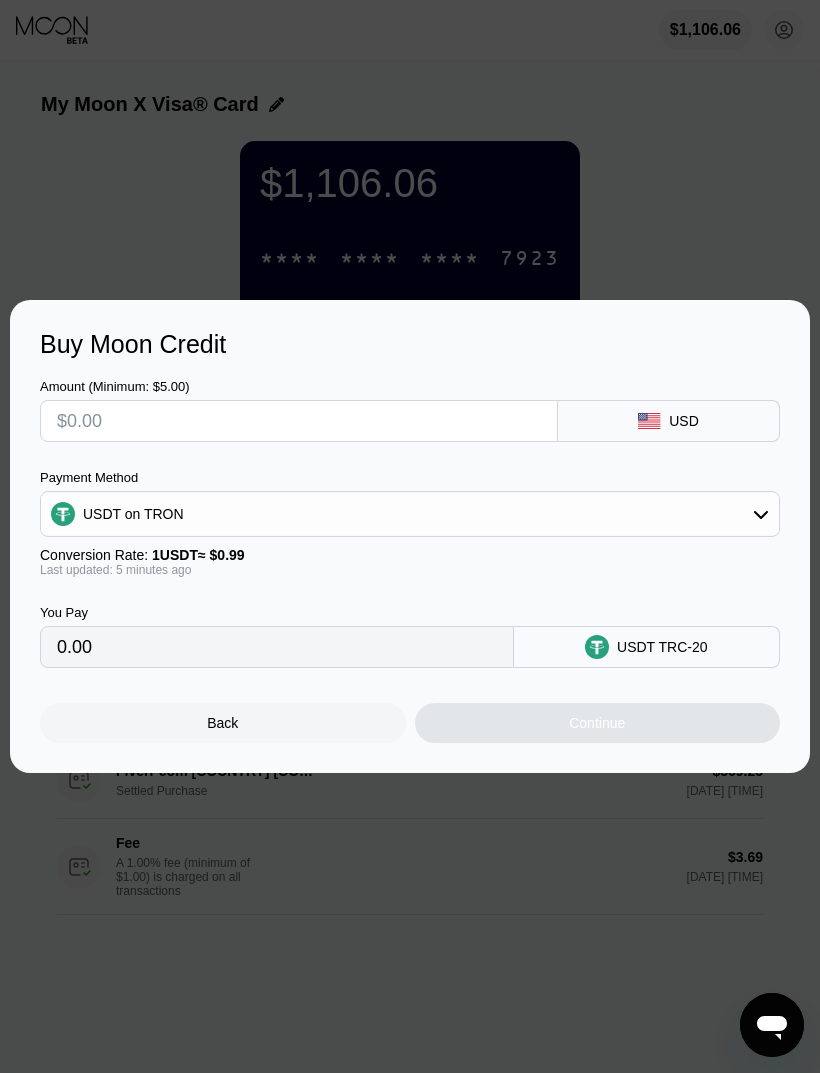 type on "$4" 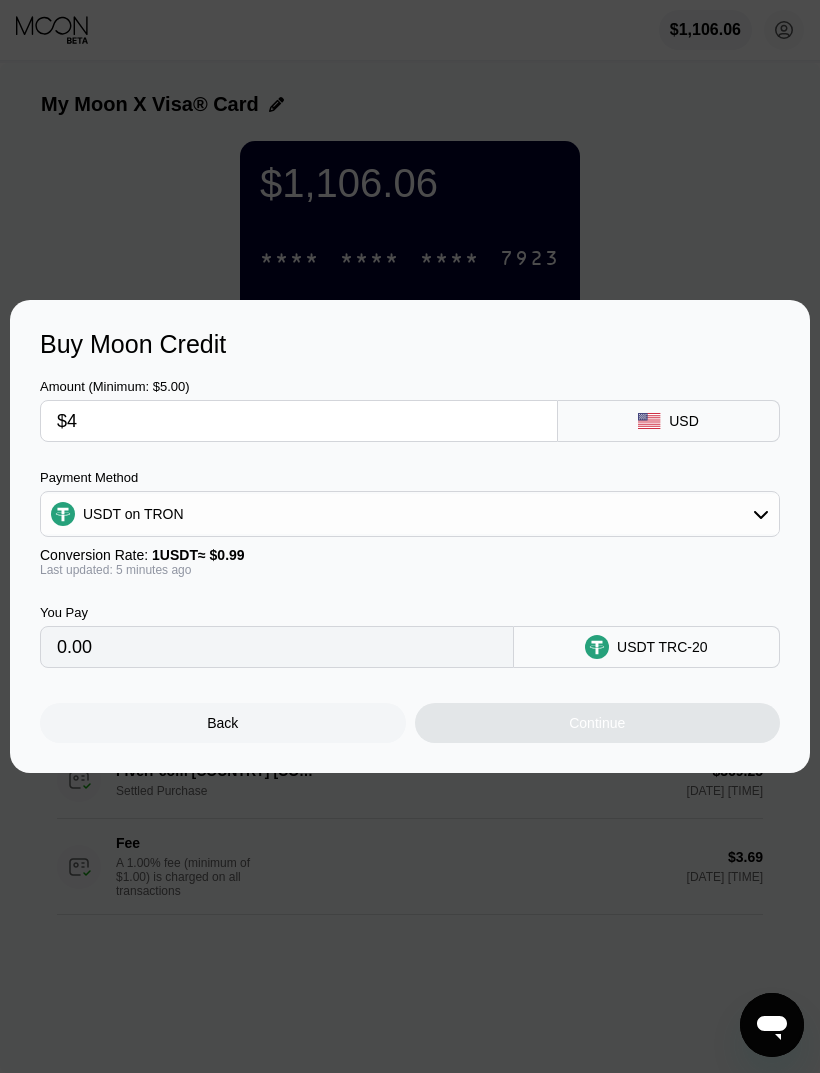 type on "4.04" 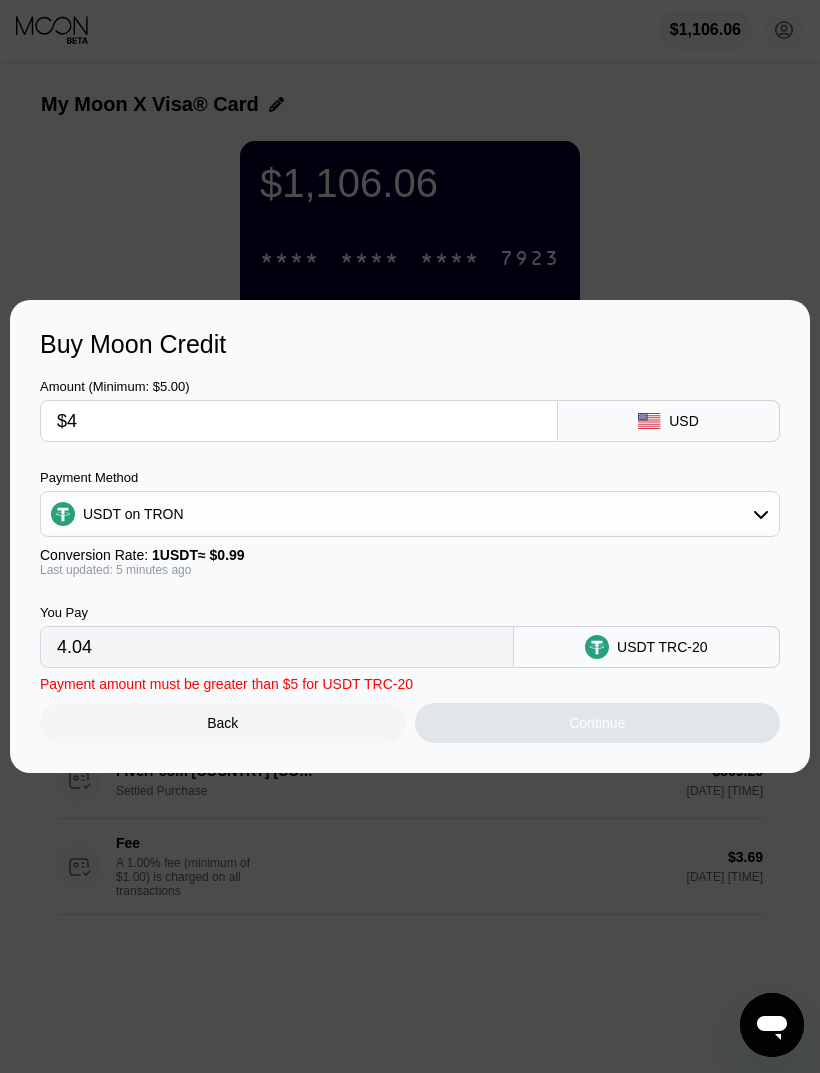 type on "$45" 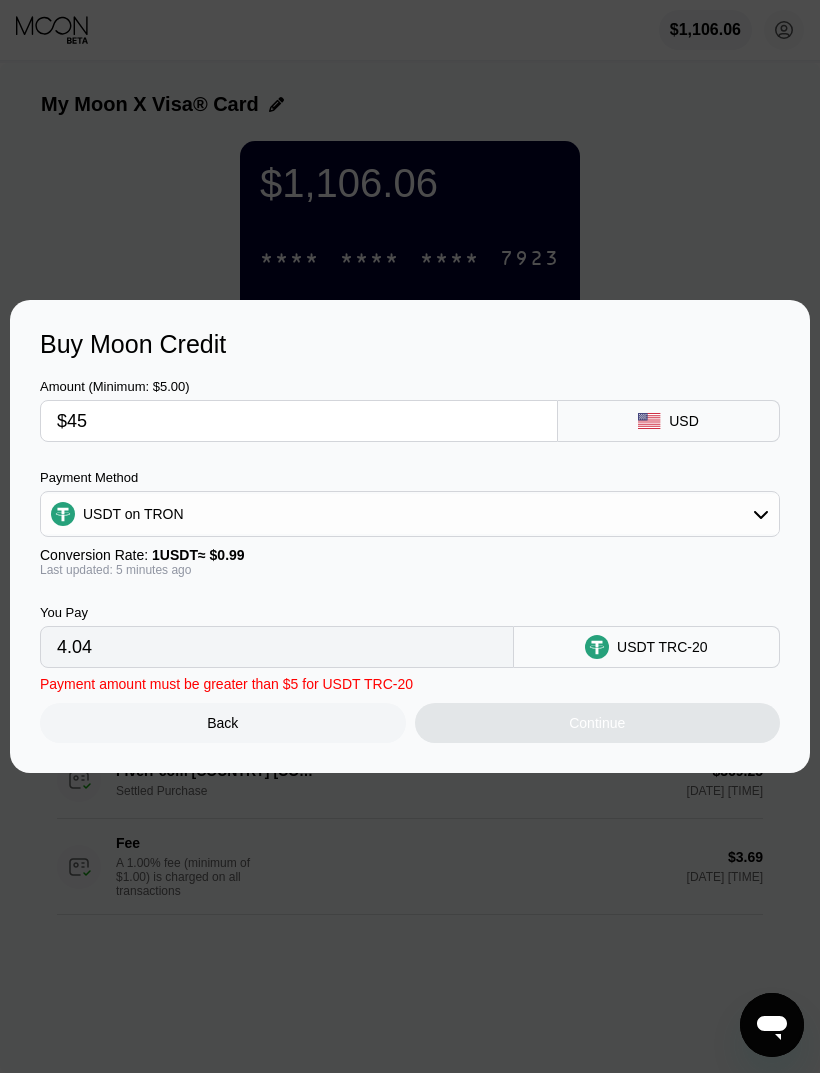 type on "45.45" 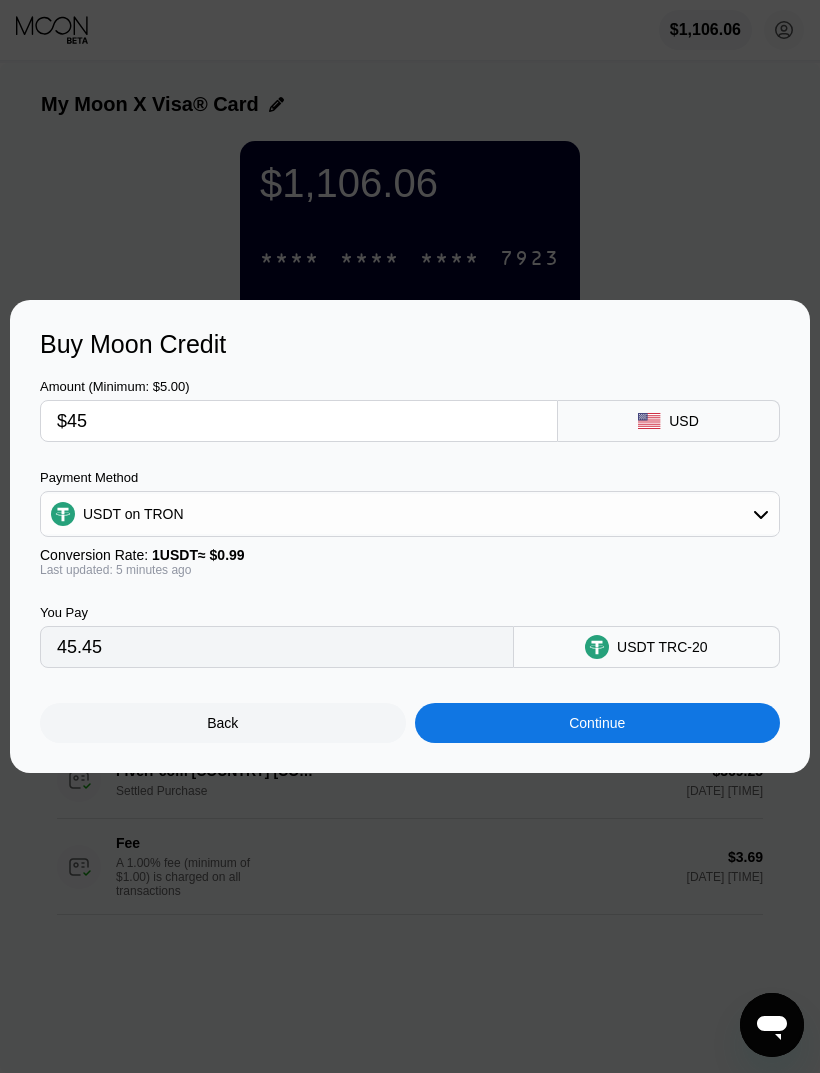 click on "Continue" at bounding box center (598, 723) 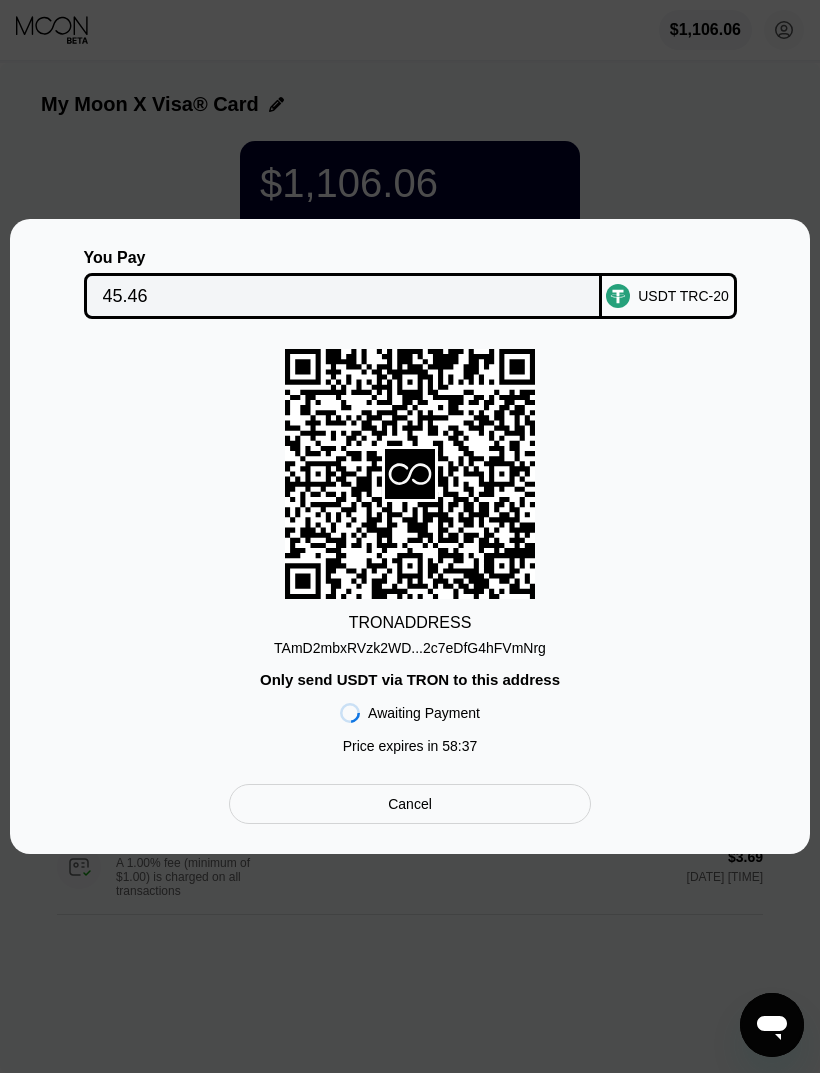 click on "TAmD2mbxRVzk2WD...2c7eDfG4hFVmNrg" at bounding box center [410, 648] 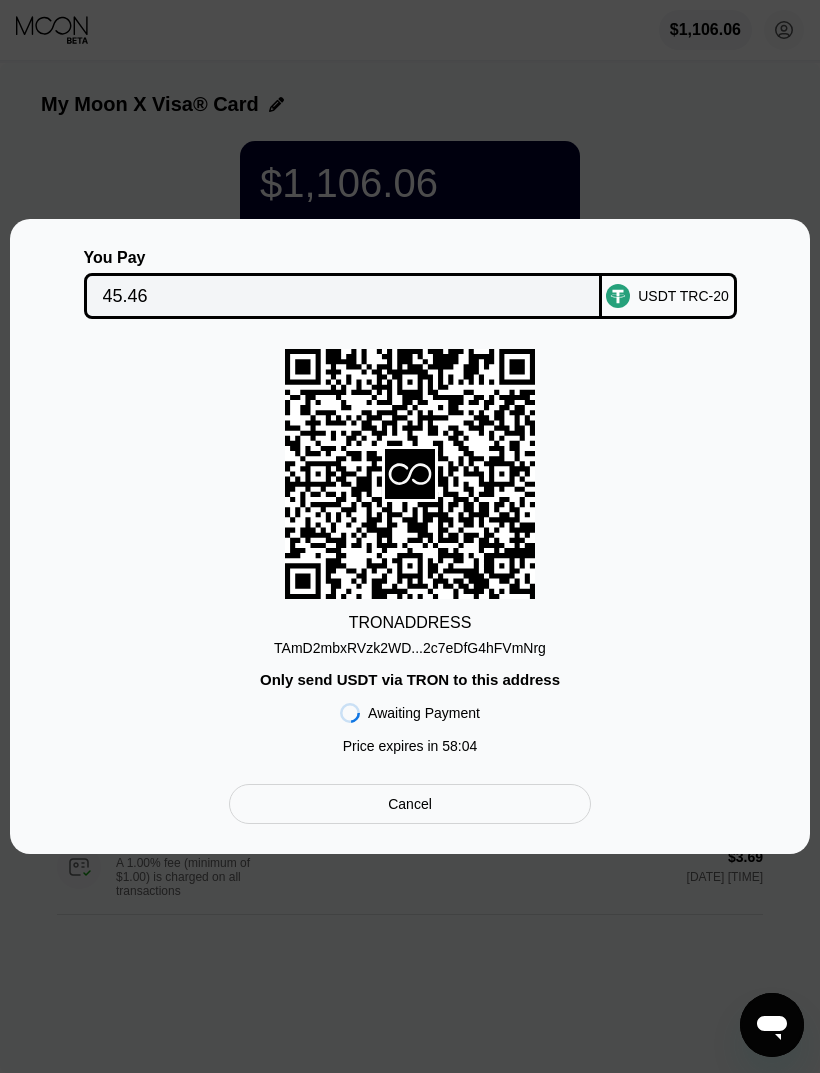 click at bounding box center (410, 536) 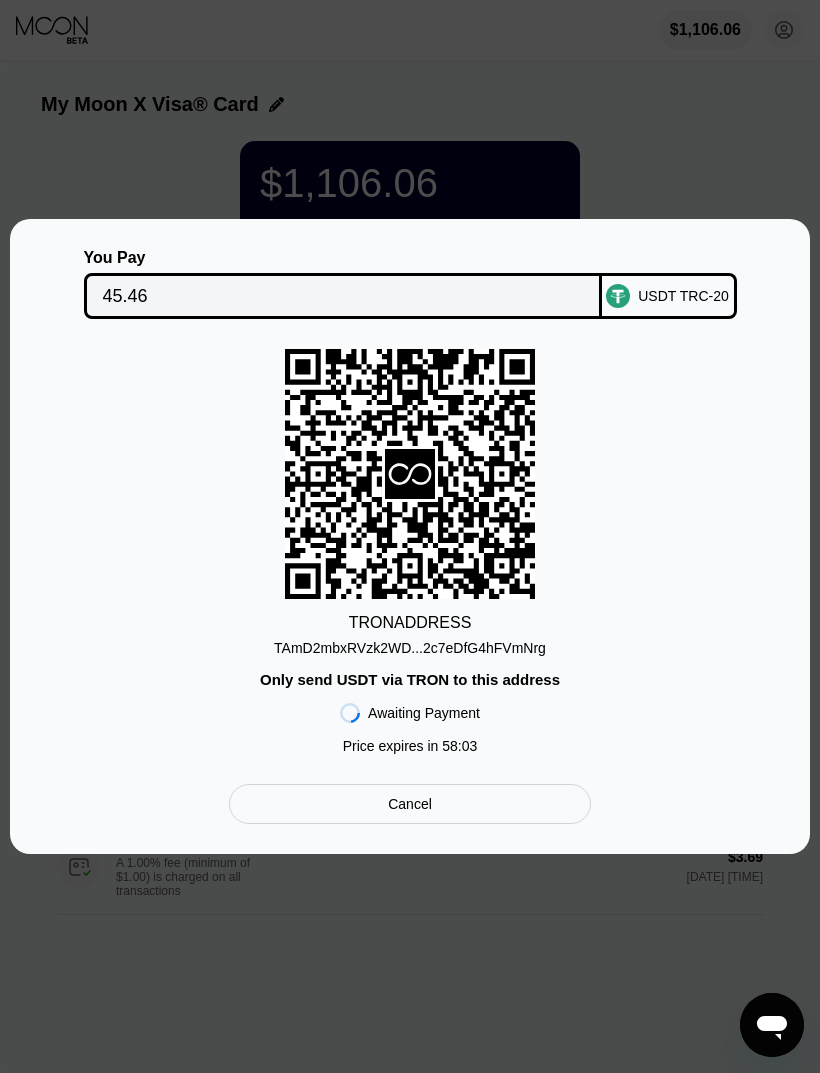 click on "Cancel" at bounding box center [410, 804] 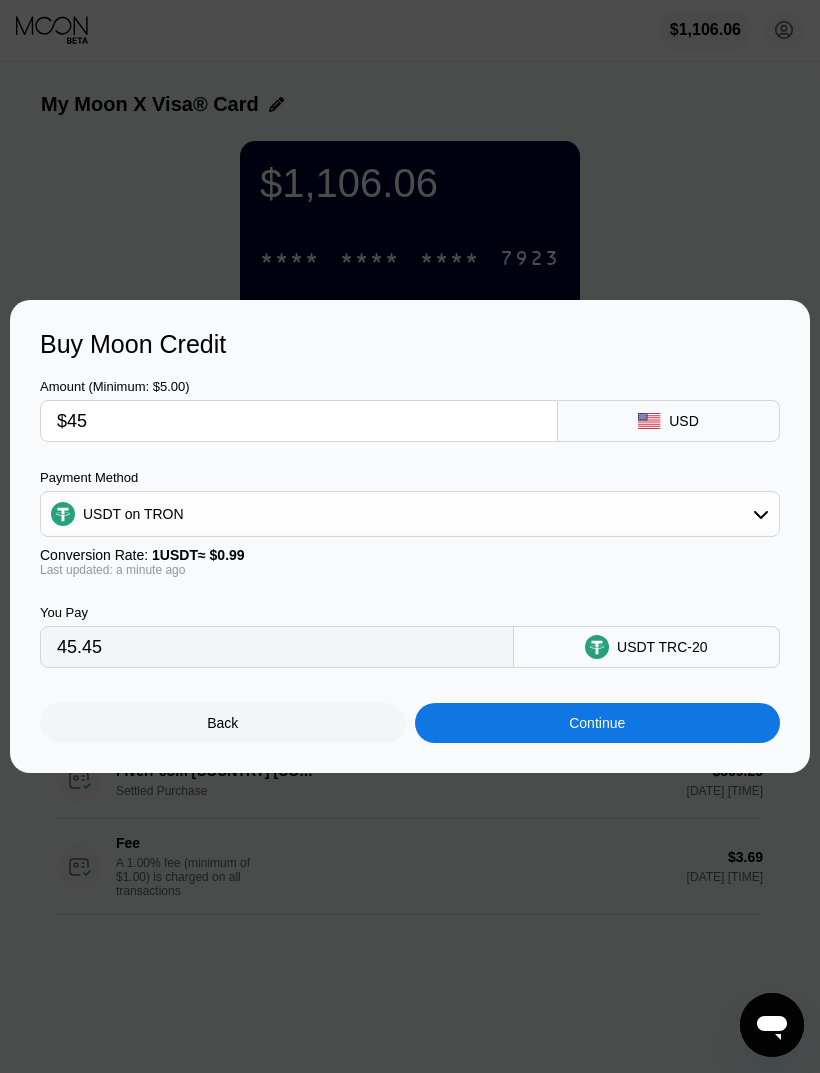 click at bounding box center [410, 536] 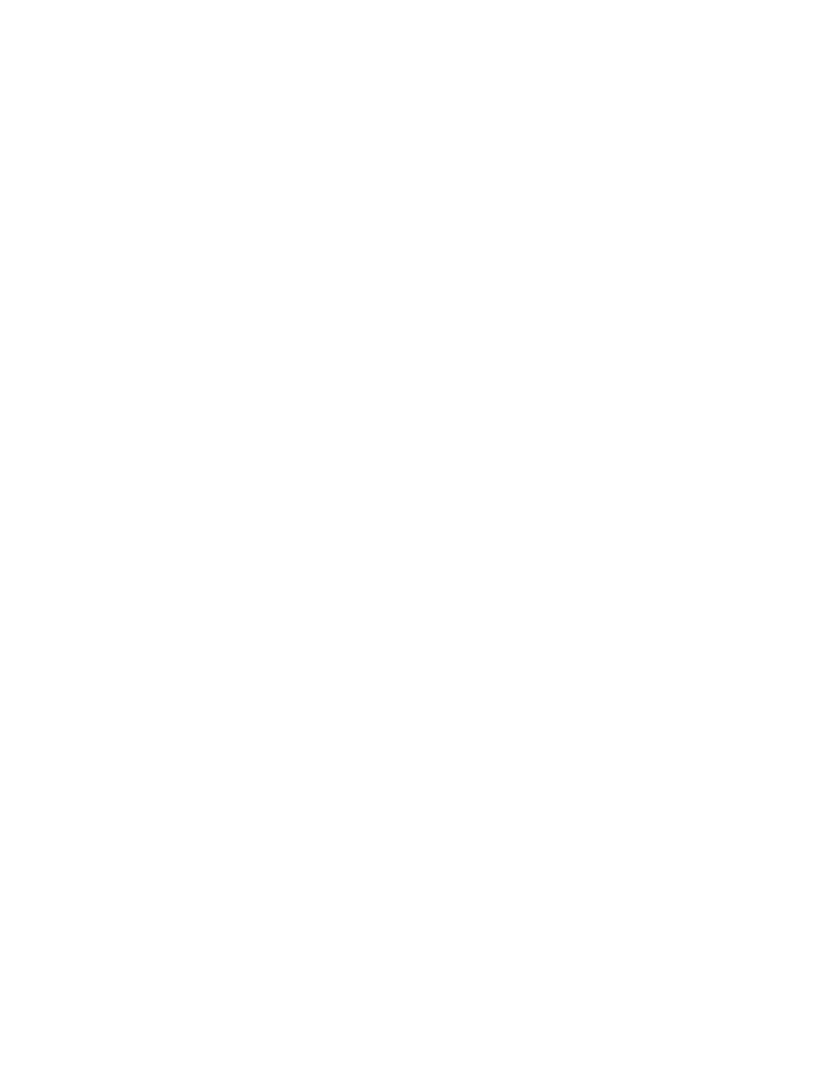 scroll, scrollTop: 0, scrollLeft: 0, axis: both 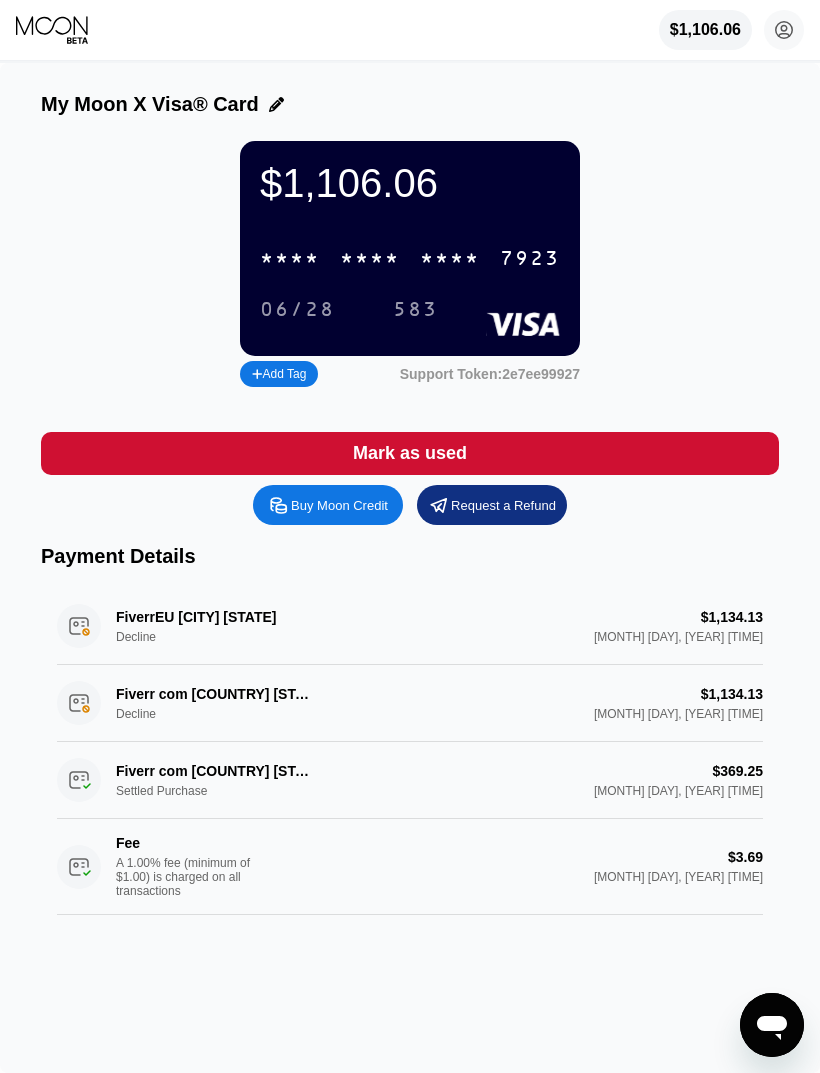 click on "Support Token:  [TOKEN]" at bounding box center (490, 374) 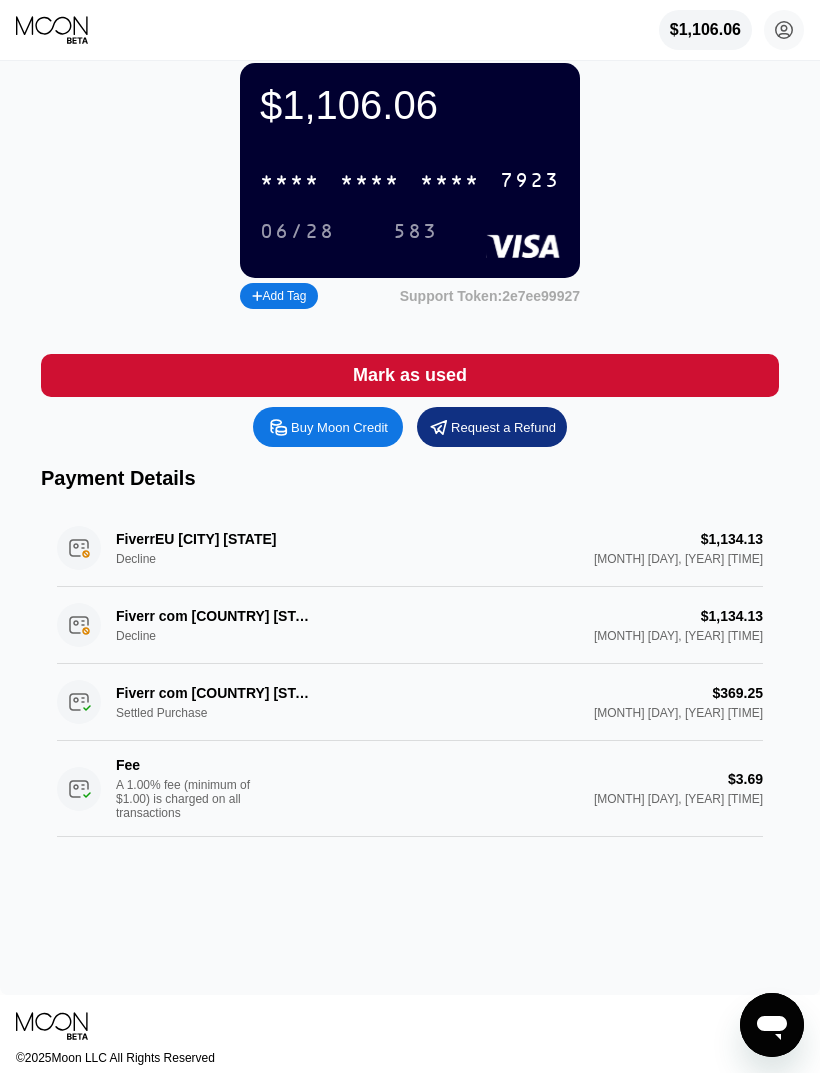 scroll, scrollTop: 0, scrollLeft: 0, axis: both 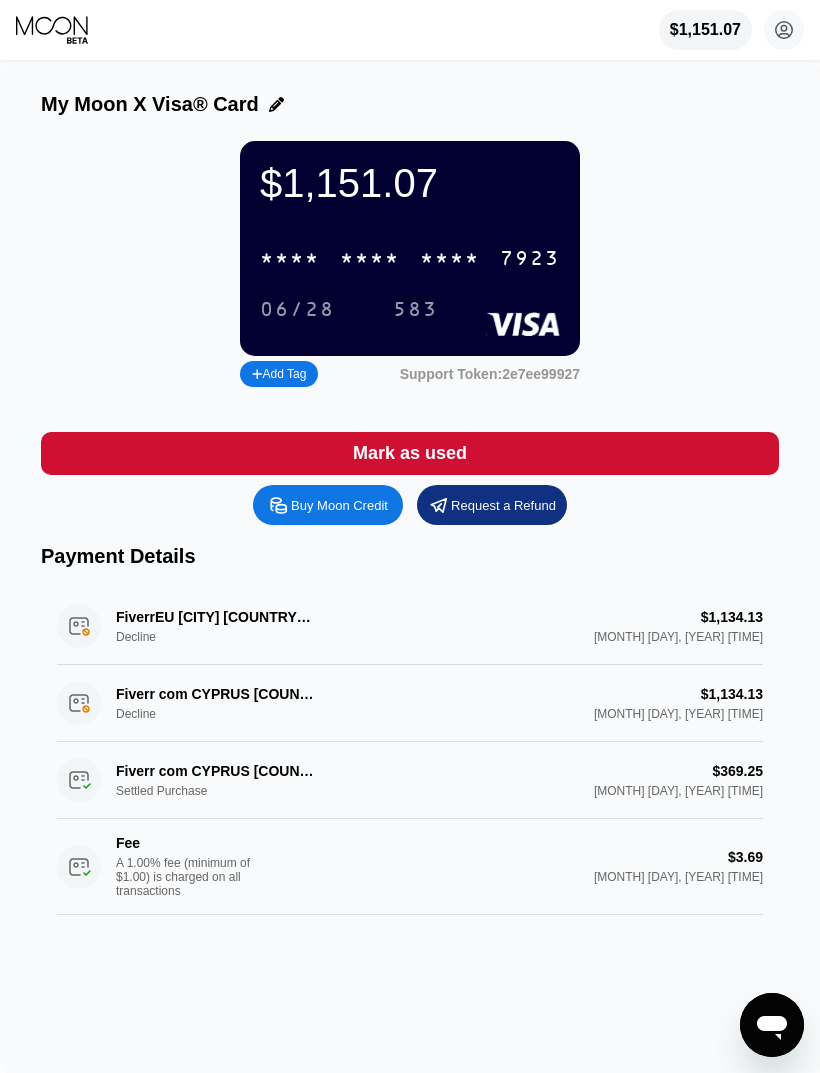 click on "* * * * * * * * * * * * [LAST_FOUR]" at bounding box center (410, 258) 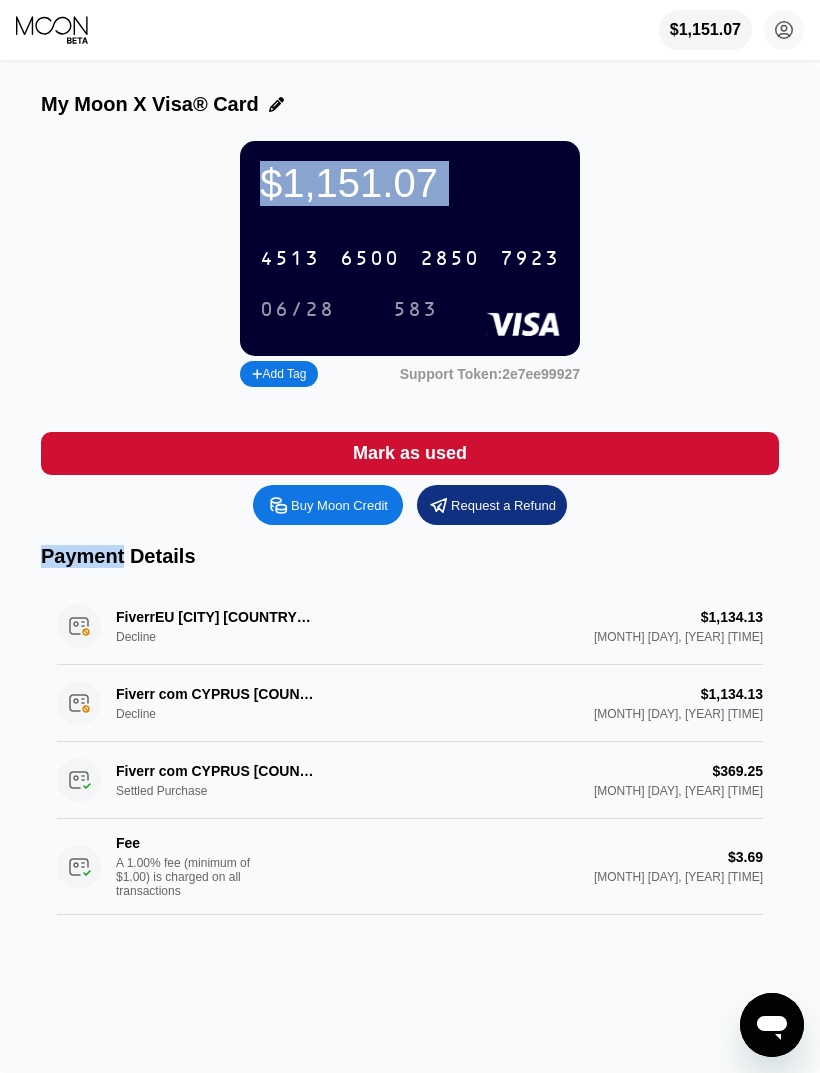 click on "$1,151.07 [CARD_NUMBER] [LAST_FOUR] [MM]/[YY] [CVV]  Add Tag Support Token:  [TOKEN]" at bounding box center [410, 266] 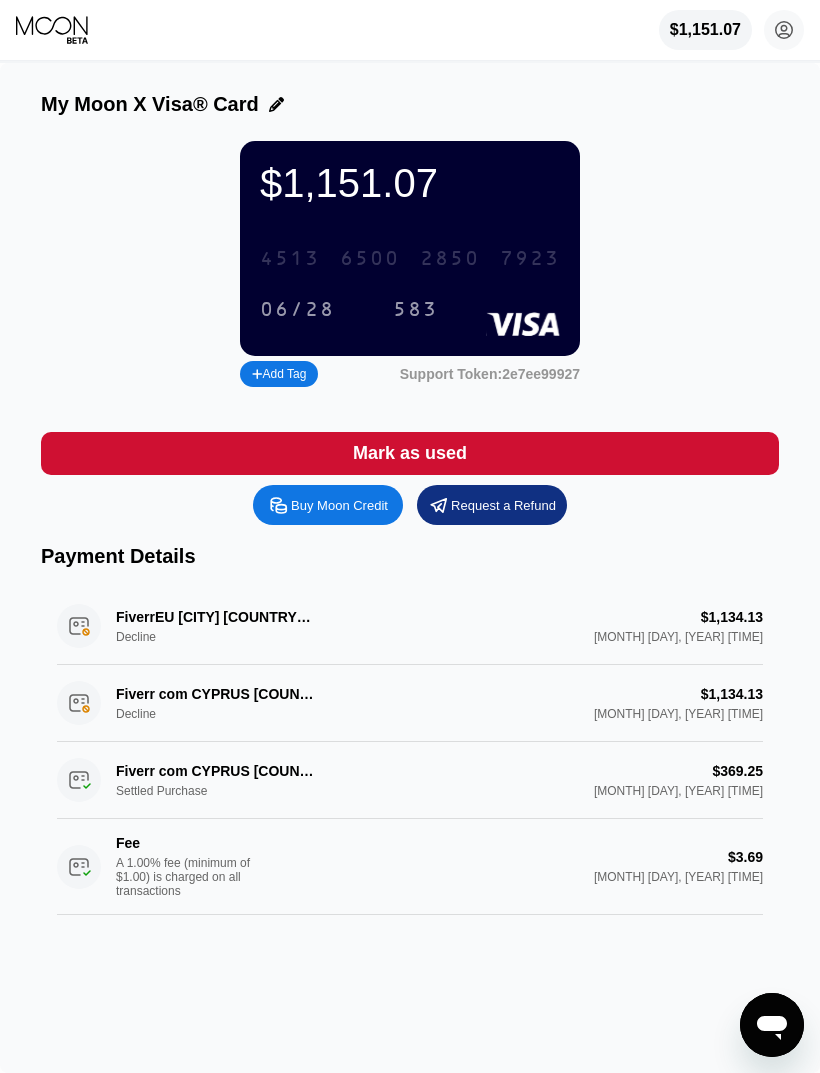click on "[CARD_NUMBER]" at bounding box center [410, 258] 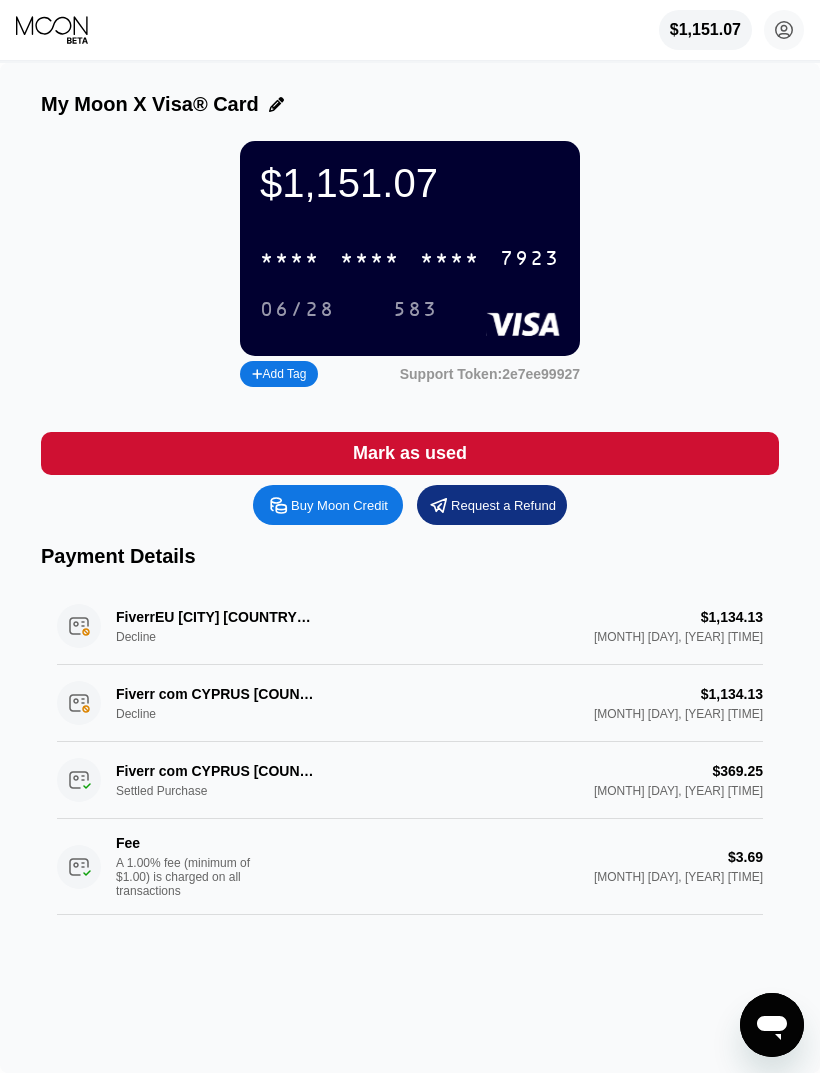 click on "$1,151.07 * * * * * * * * * * * * [LAST_FOUR] [MM]/[YY] [CVV]" at bounding box center [410, 248] 